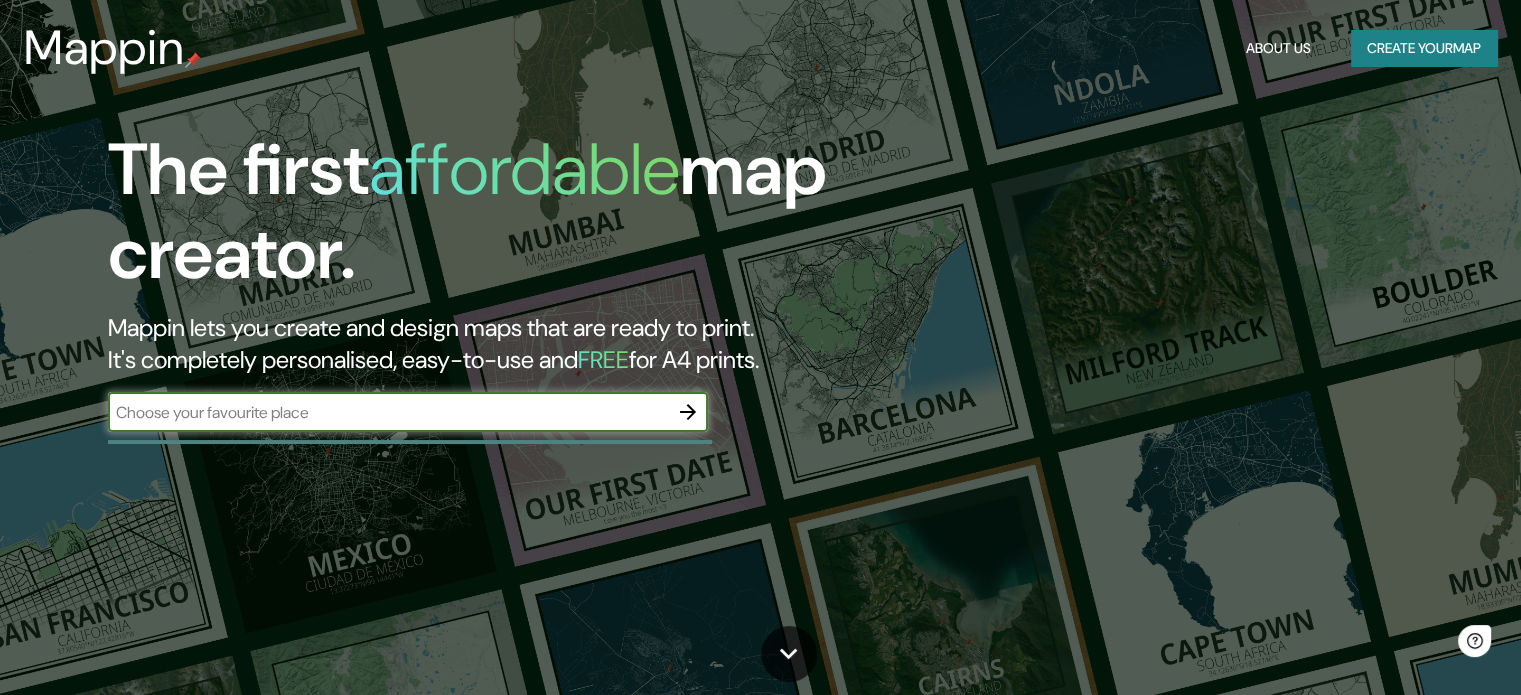 scroll, scrollTop: 0, scrollLeft: 0, axis: both 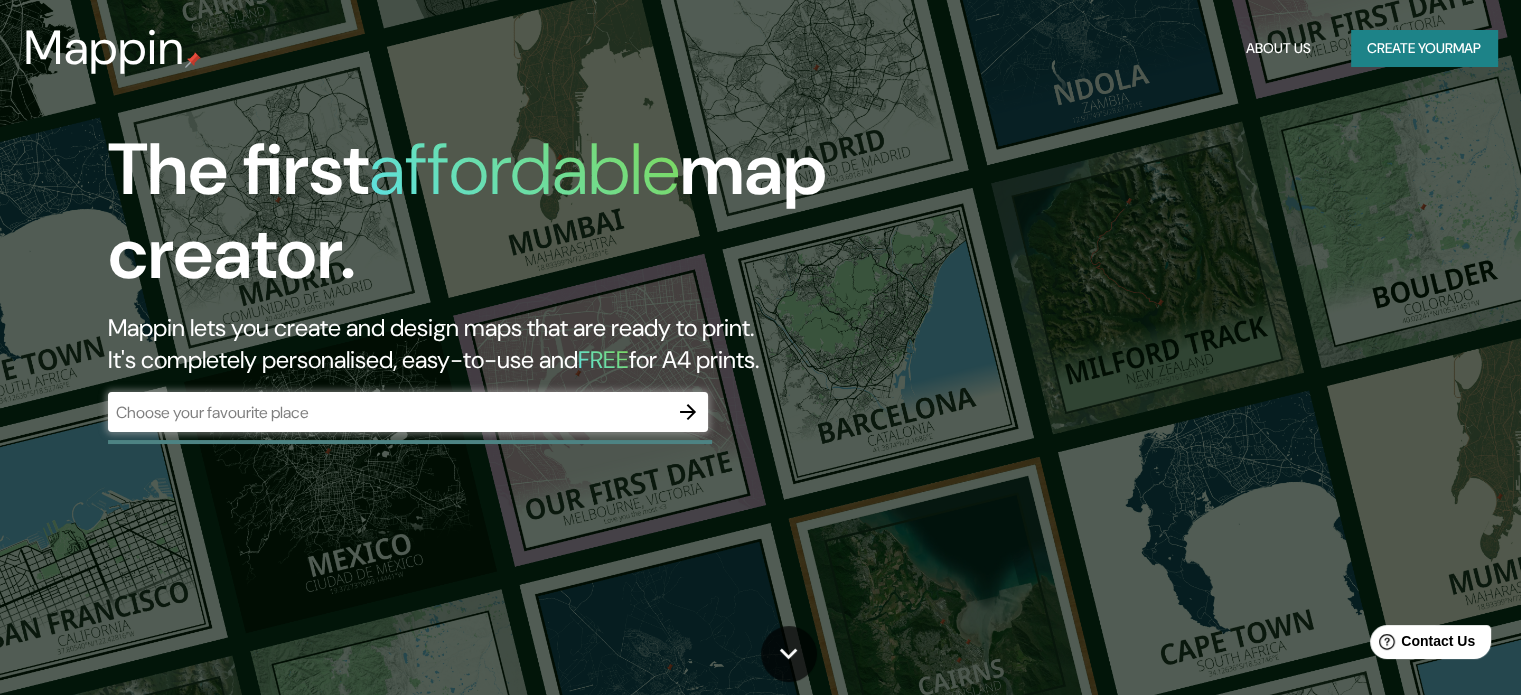 click on "​" at bounding box center [408, 414] 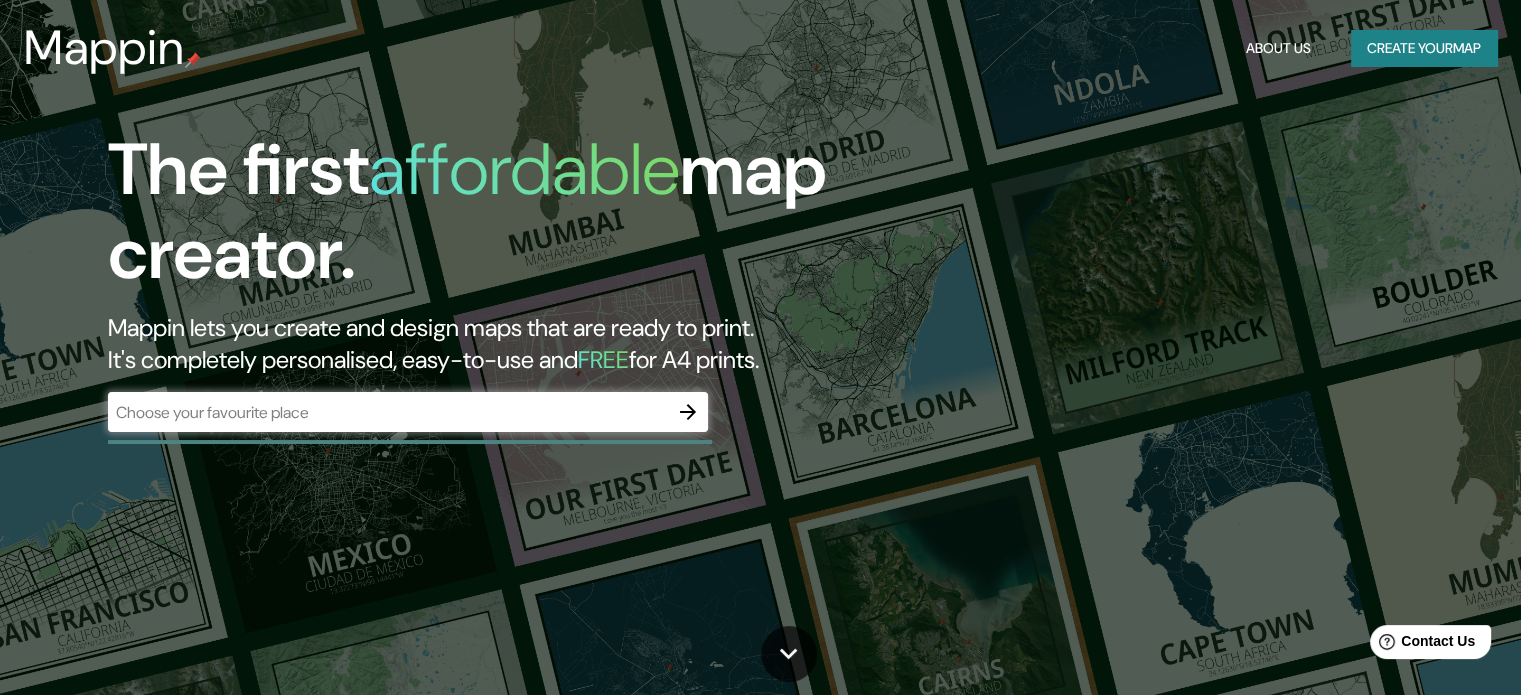 click at bounding box center [688, 412] 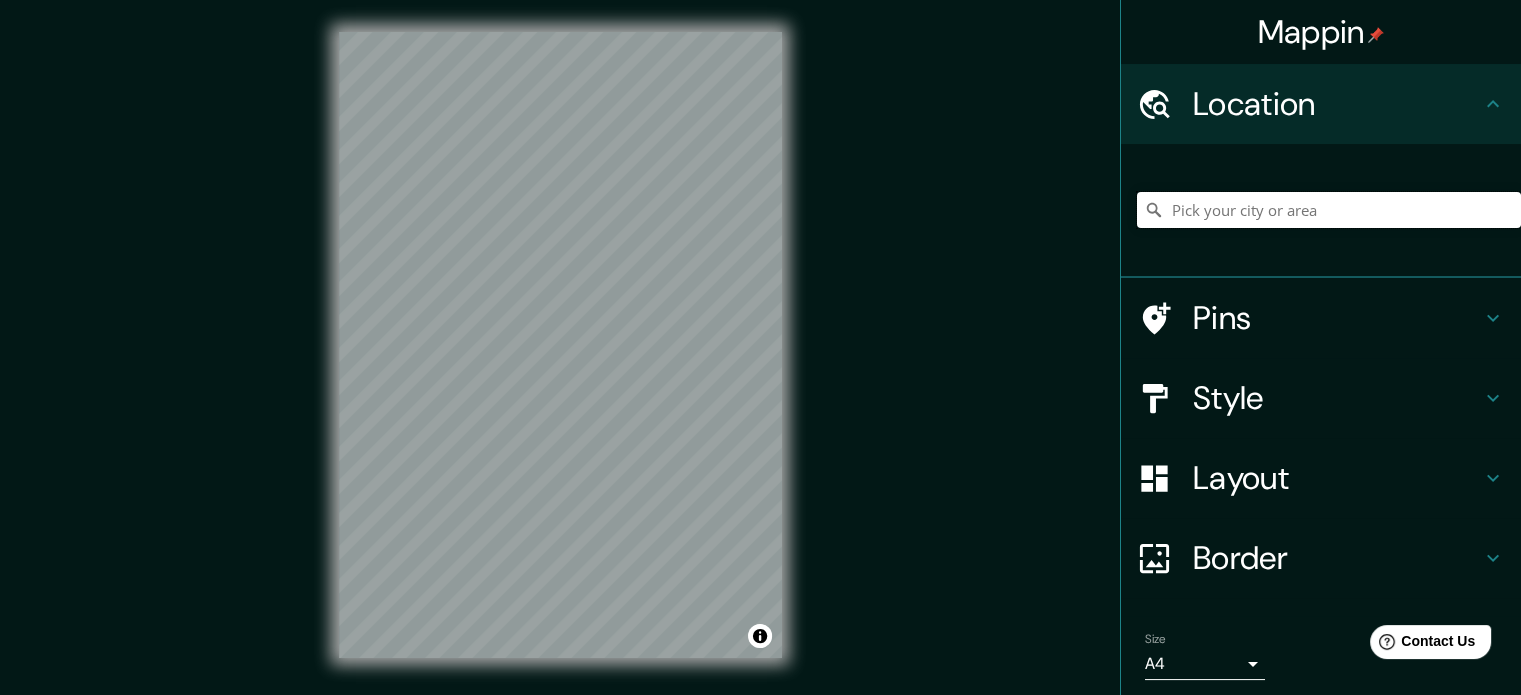 click at bounding box center (1329, 210) 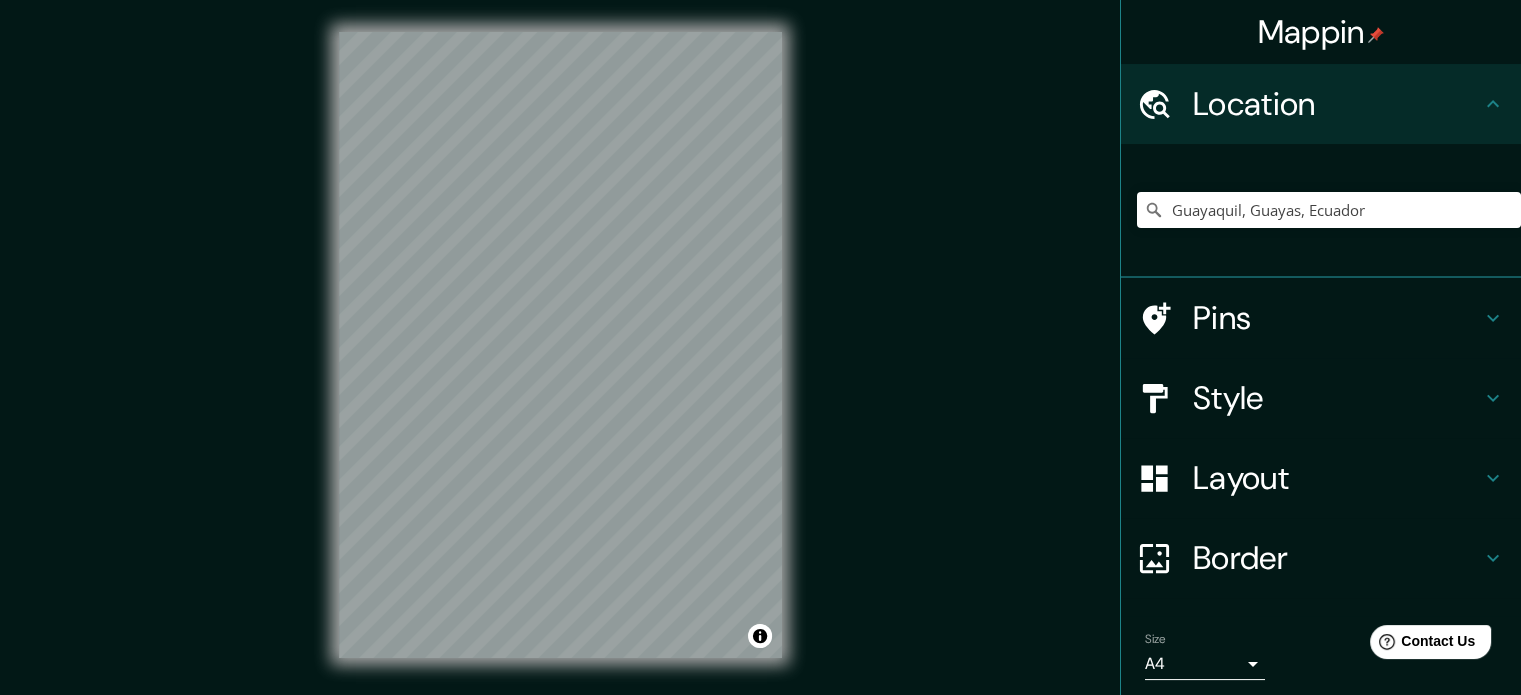 click on "Layout" at bounding box center (1337, 478) 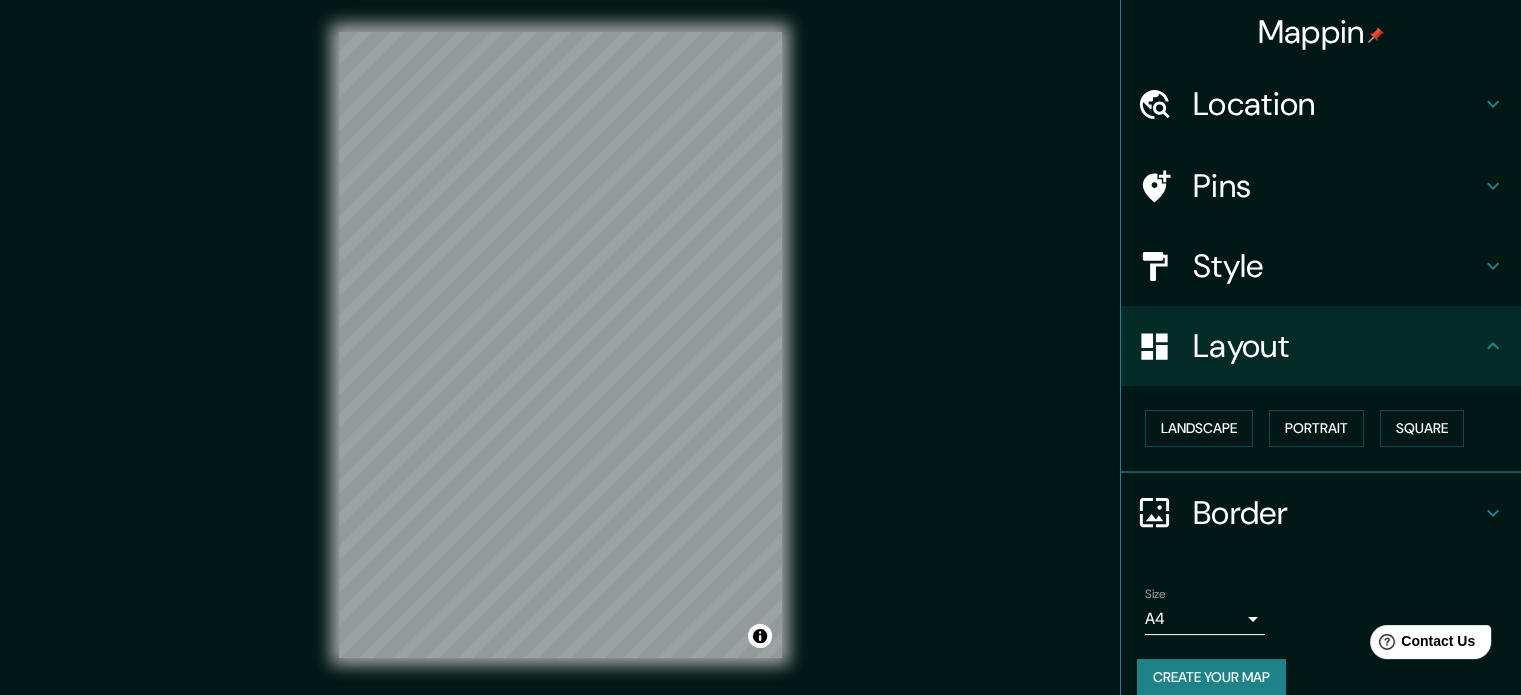 click on "Style" at bounding box center [1337, 266] 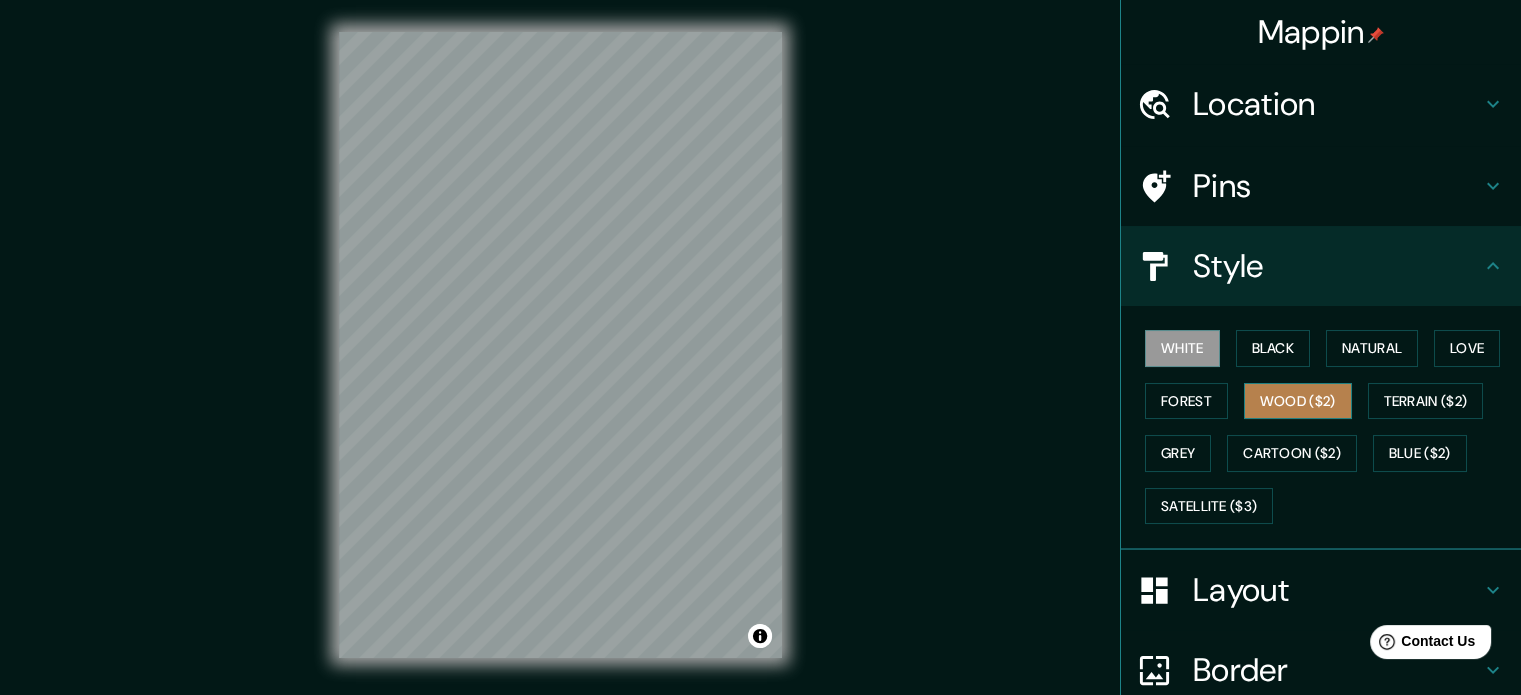click on "Wood ($2)" at bounding box center (1298, 401) 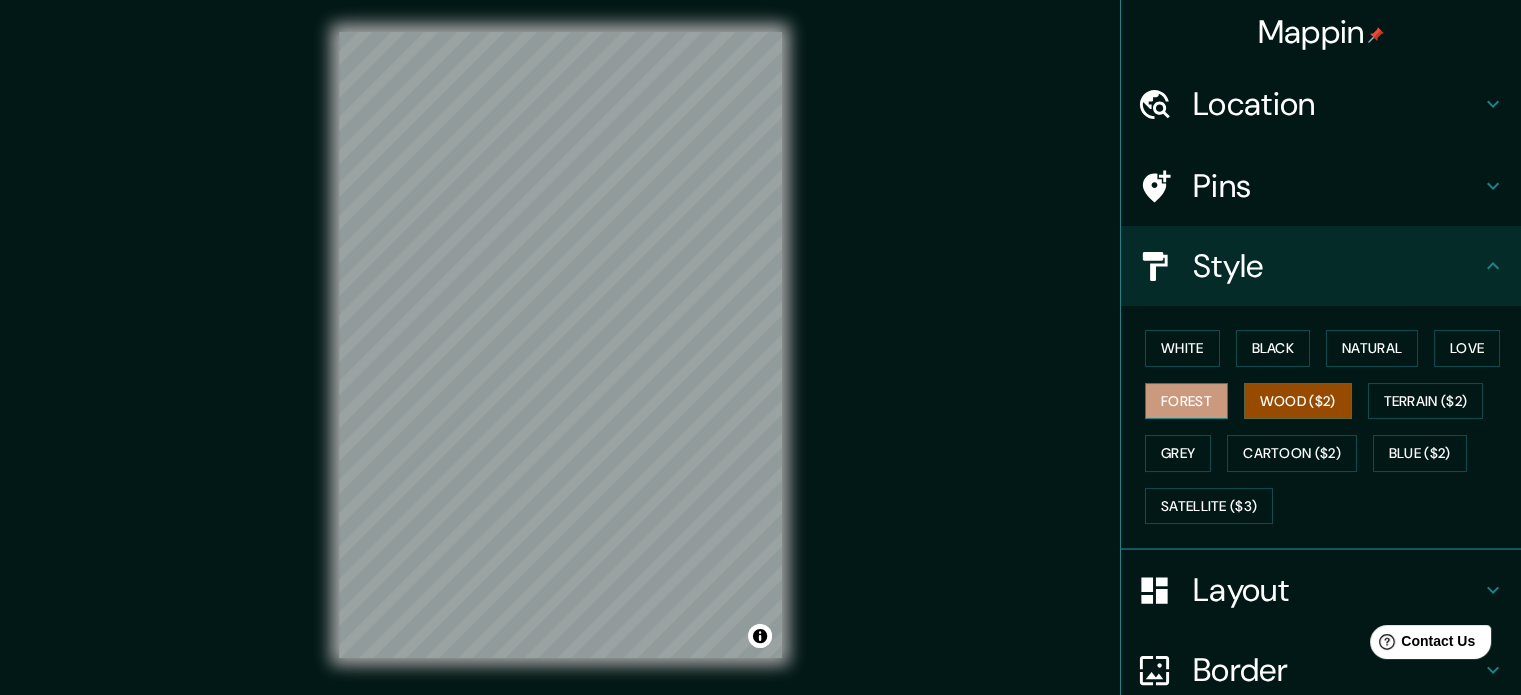 click on "Forest" at bounding box center (1186, 401) 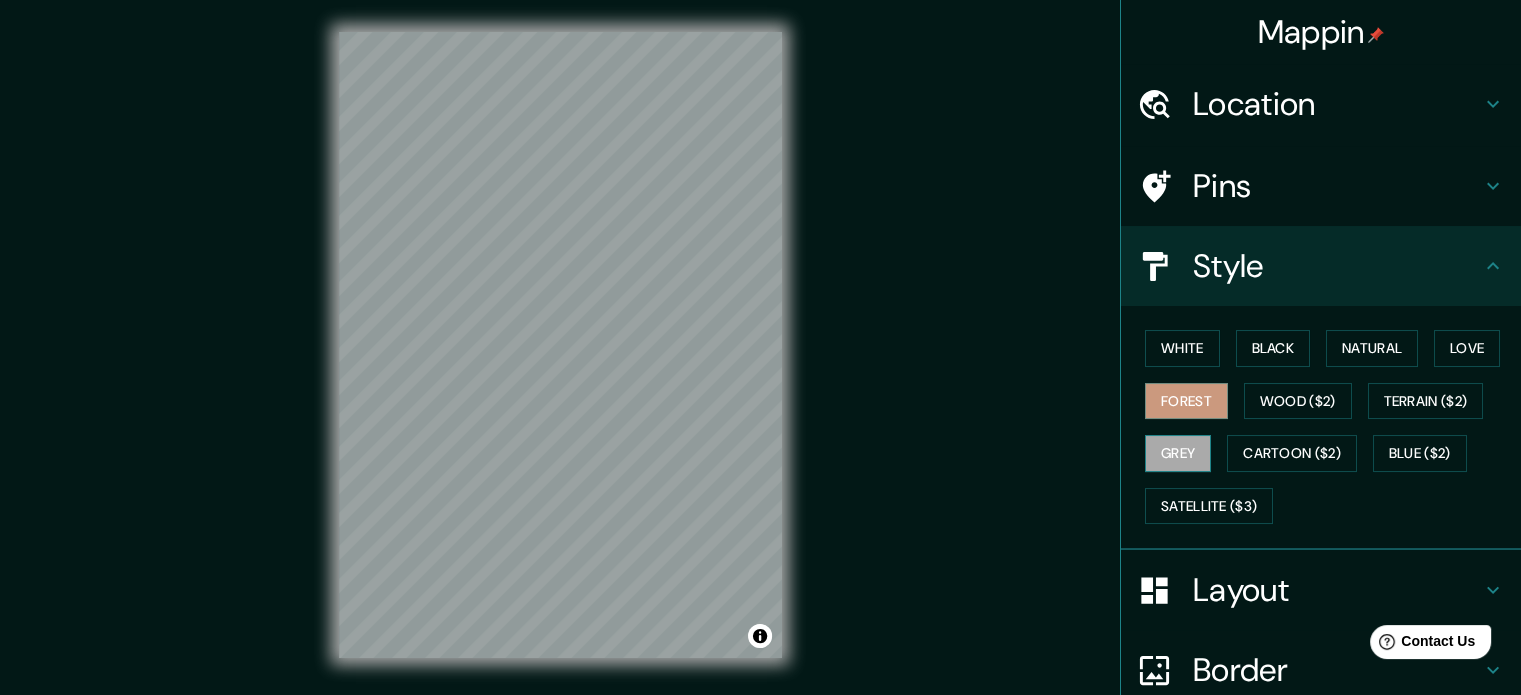 click on "Grey" at bounding box center [1178, 453] 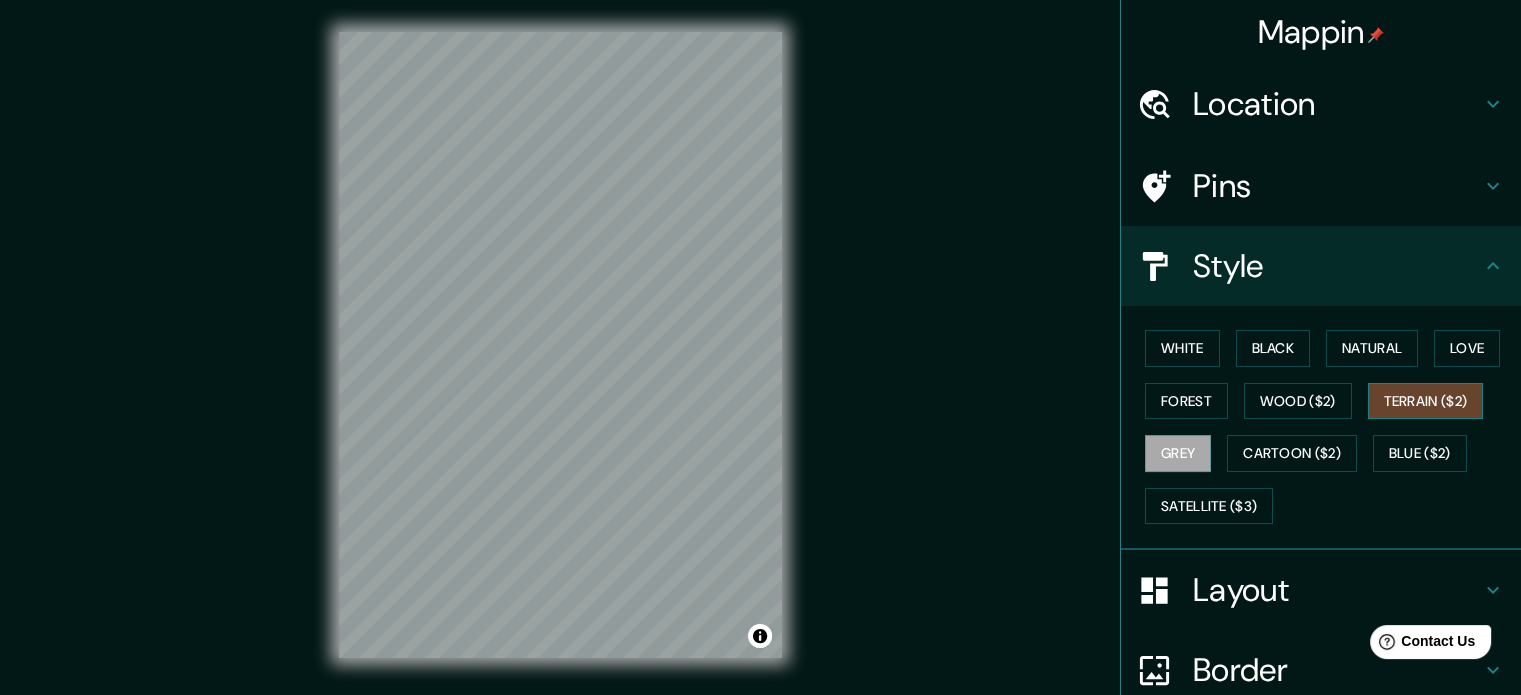 click on "Terrain ($2)" at bounding box center (1426, 401) 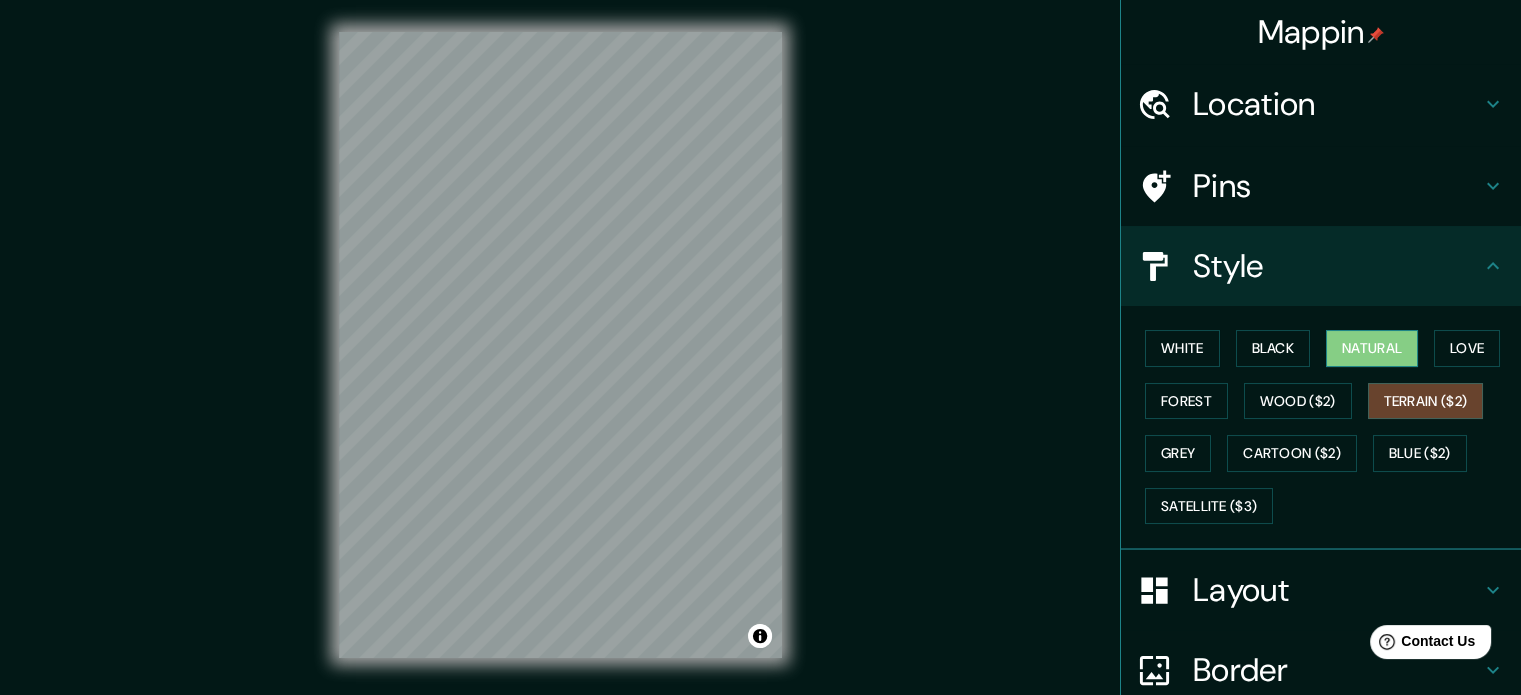 click on "Natural" at bounding box center (1372, 348) 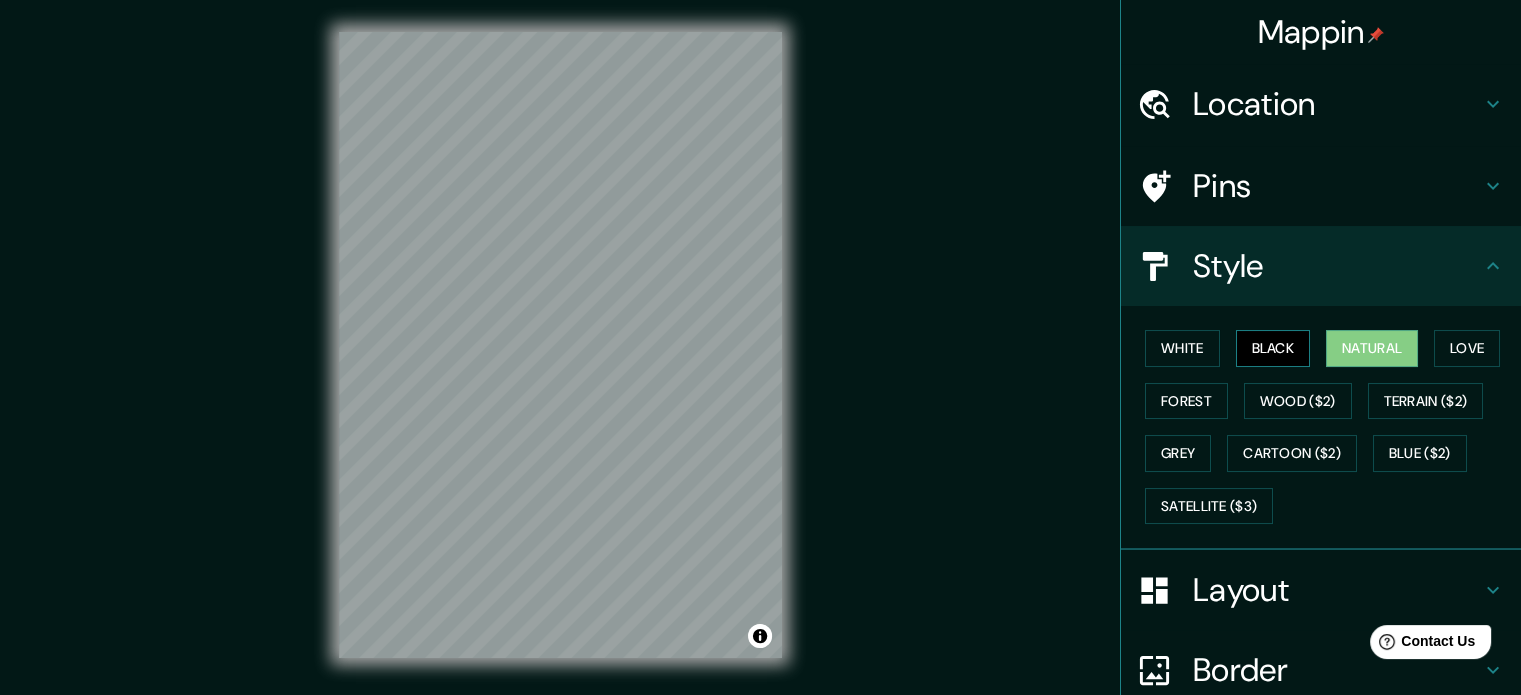 click on "Black" at bounding box center (1273, 348) 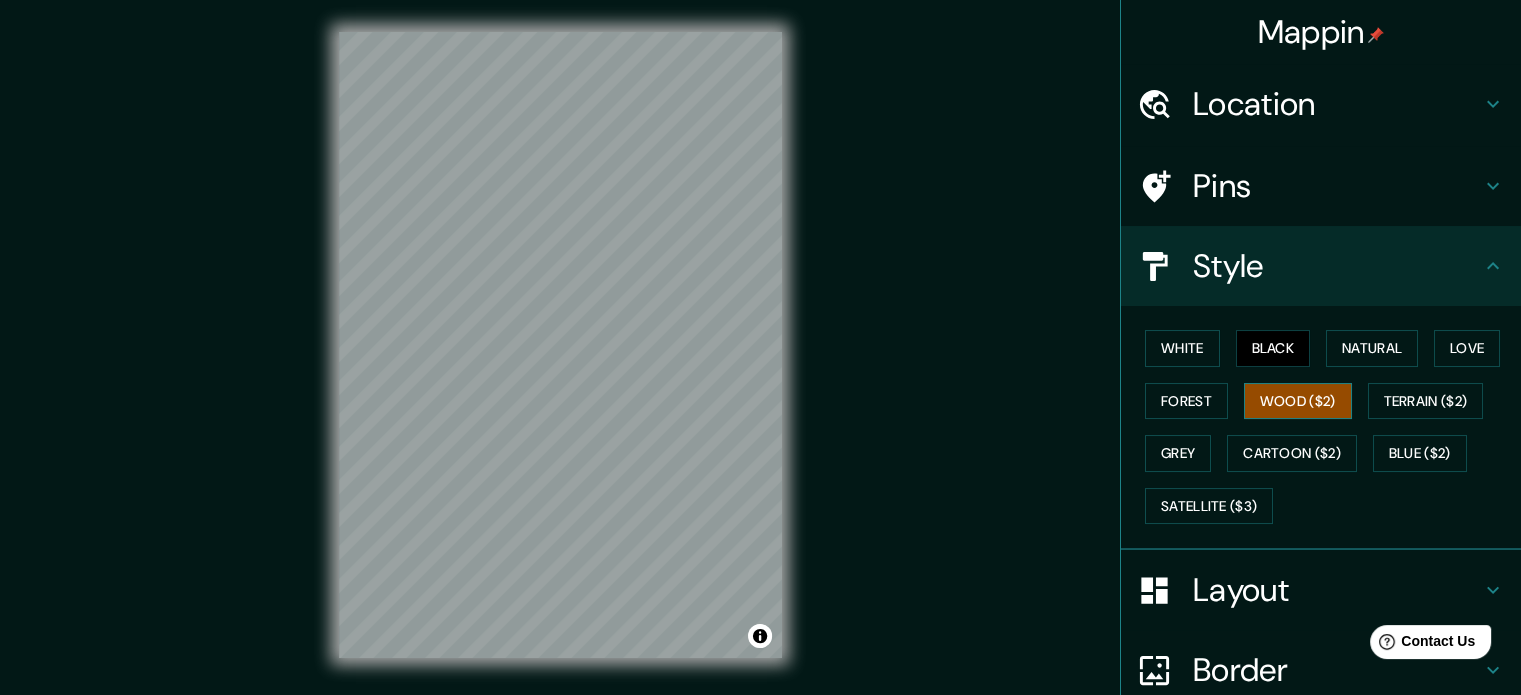 click on "Wood ($2)" at bounding box center [1298, 401] 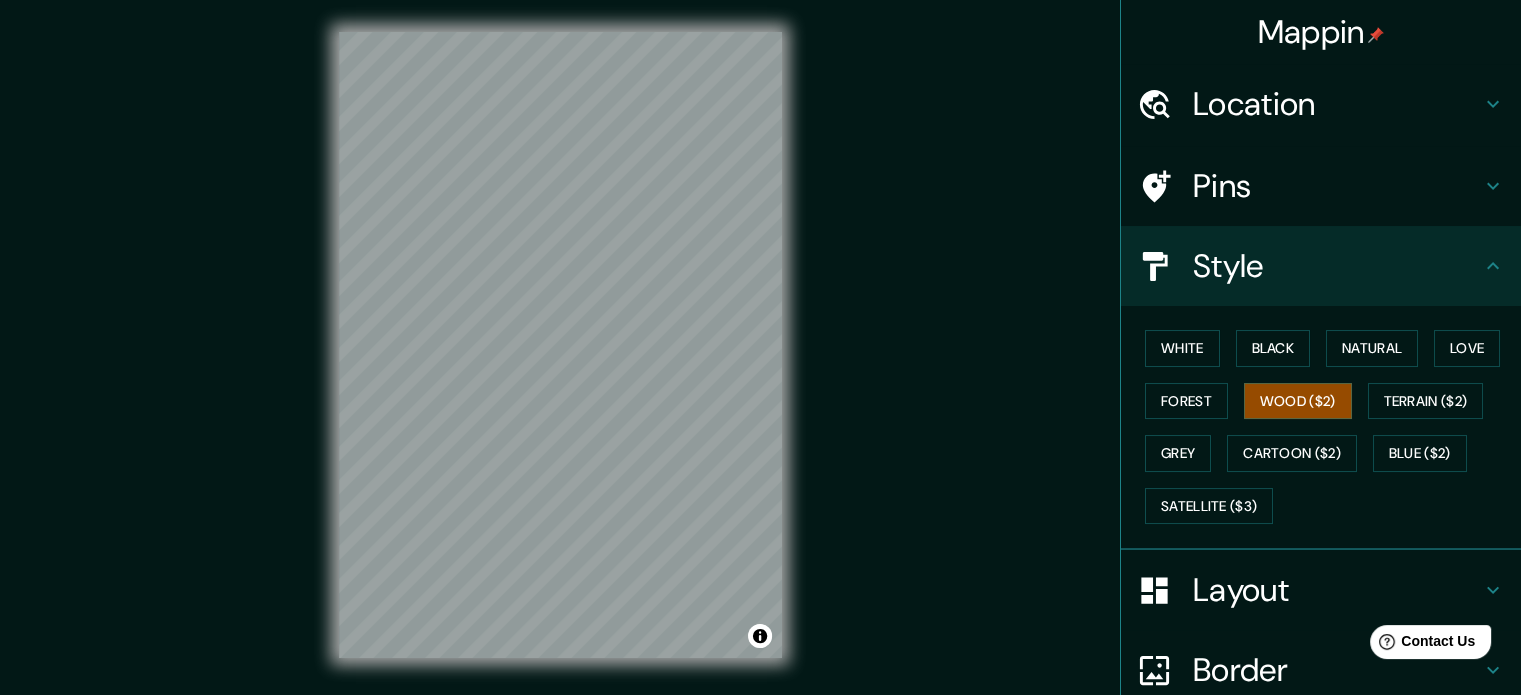 scroll, scrollTop: 26, scrollLeft: 0, axis: vertical 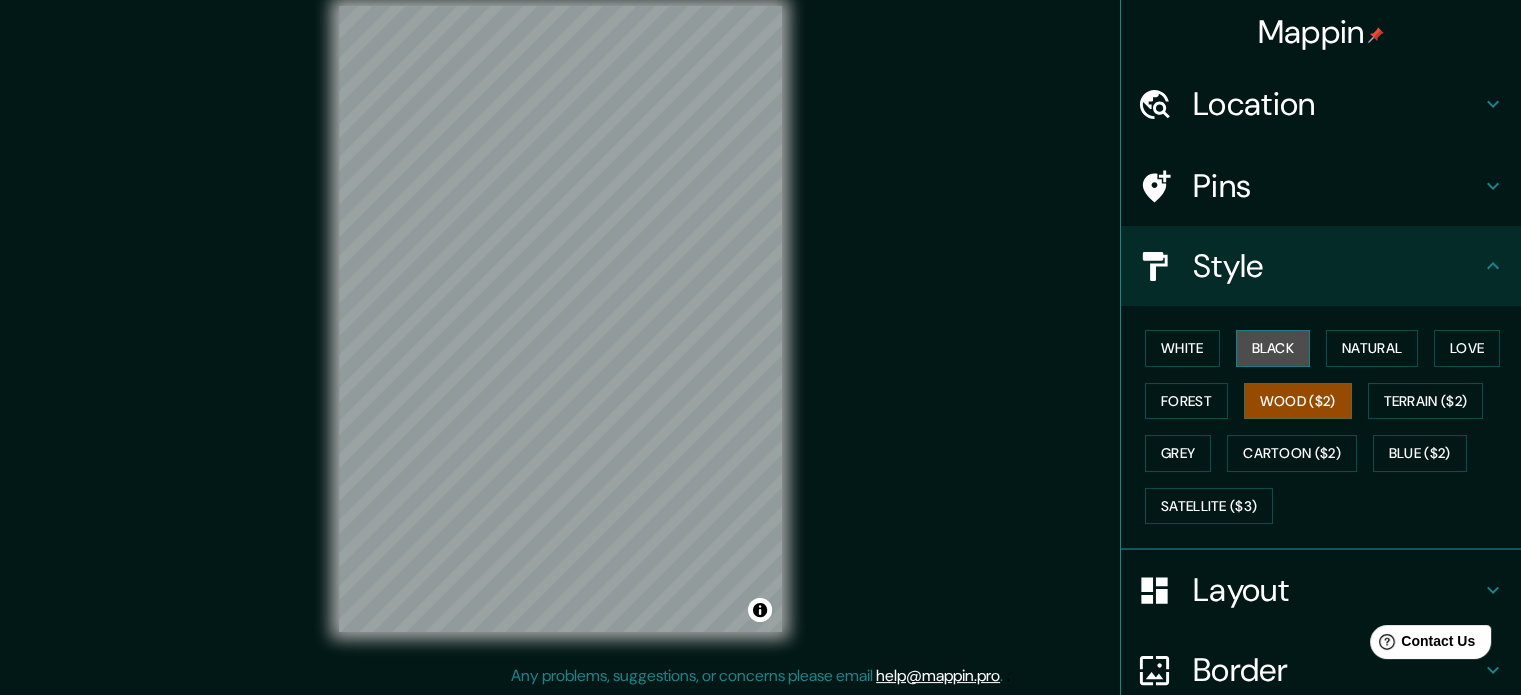 click on "Black" at bounding box center [1273, 348] 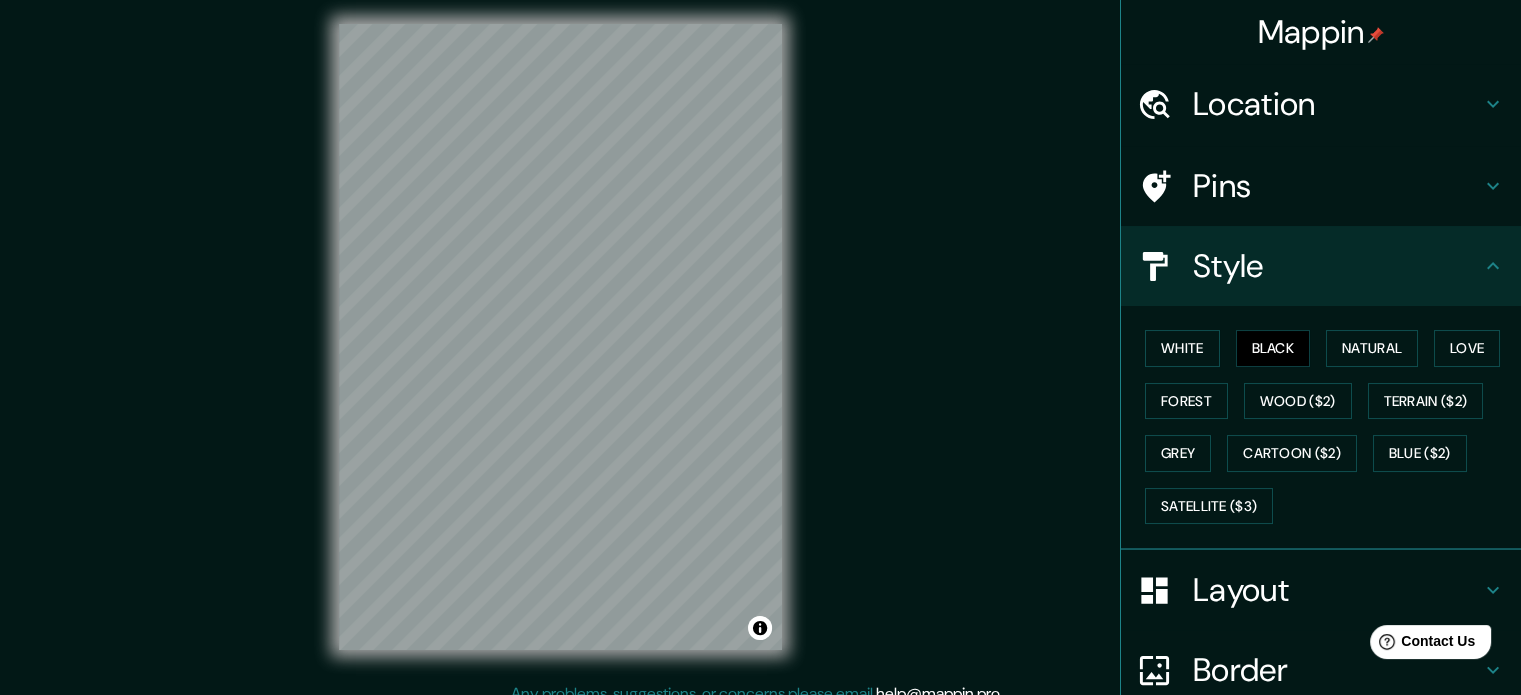 scroll, scrollTop: 0, scrollLeft: 0, axis: both 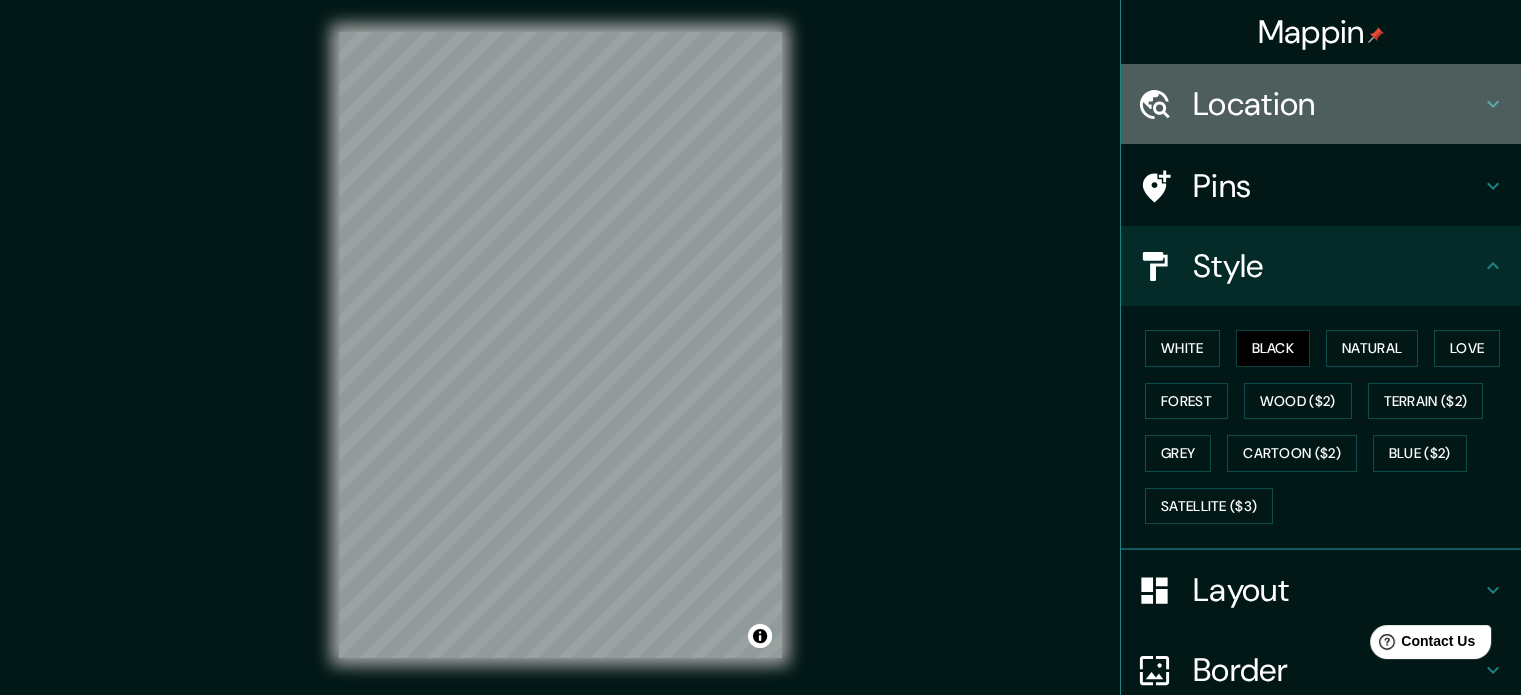 click on "Location" at bounding box center [1337, 104] 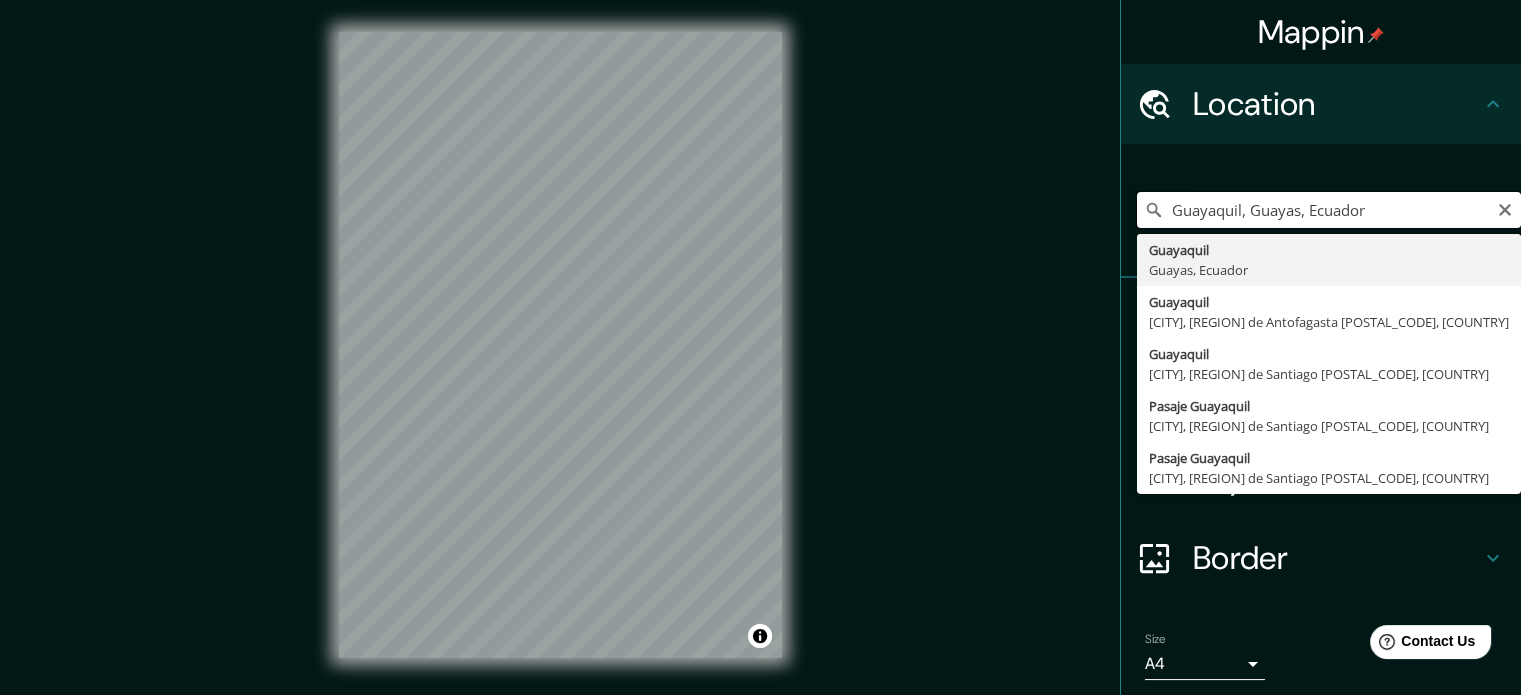 click on "Guayaquil, Guayas, Ecuador" at bounding box center (1329, 210) 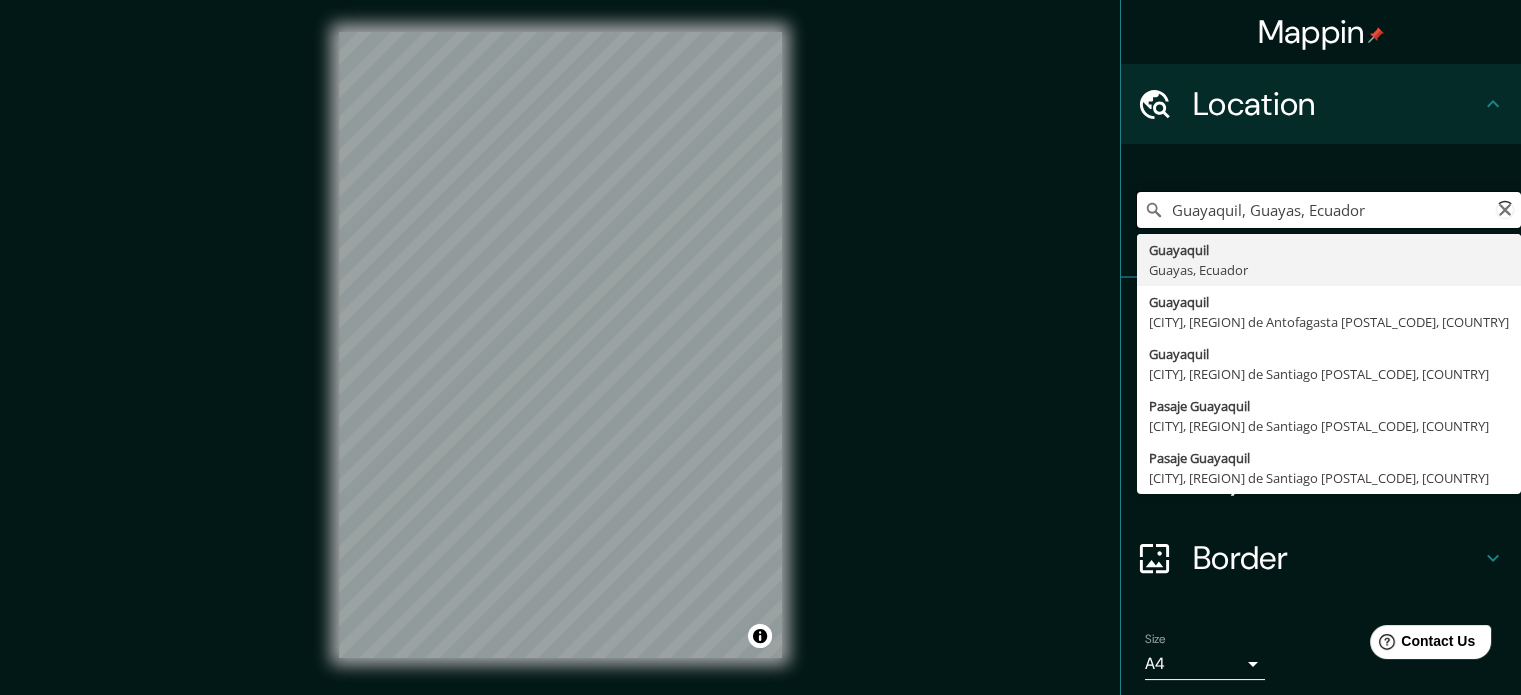 paste on "Latitud: entre –1.80 y –1.82  Longitud: entre –79.52 y –79.53" 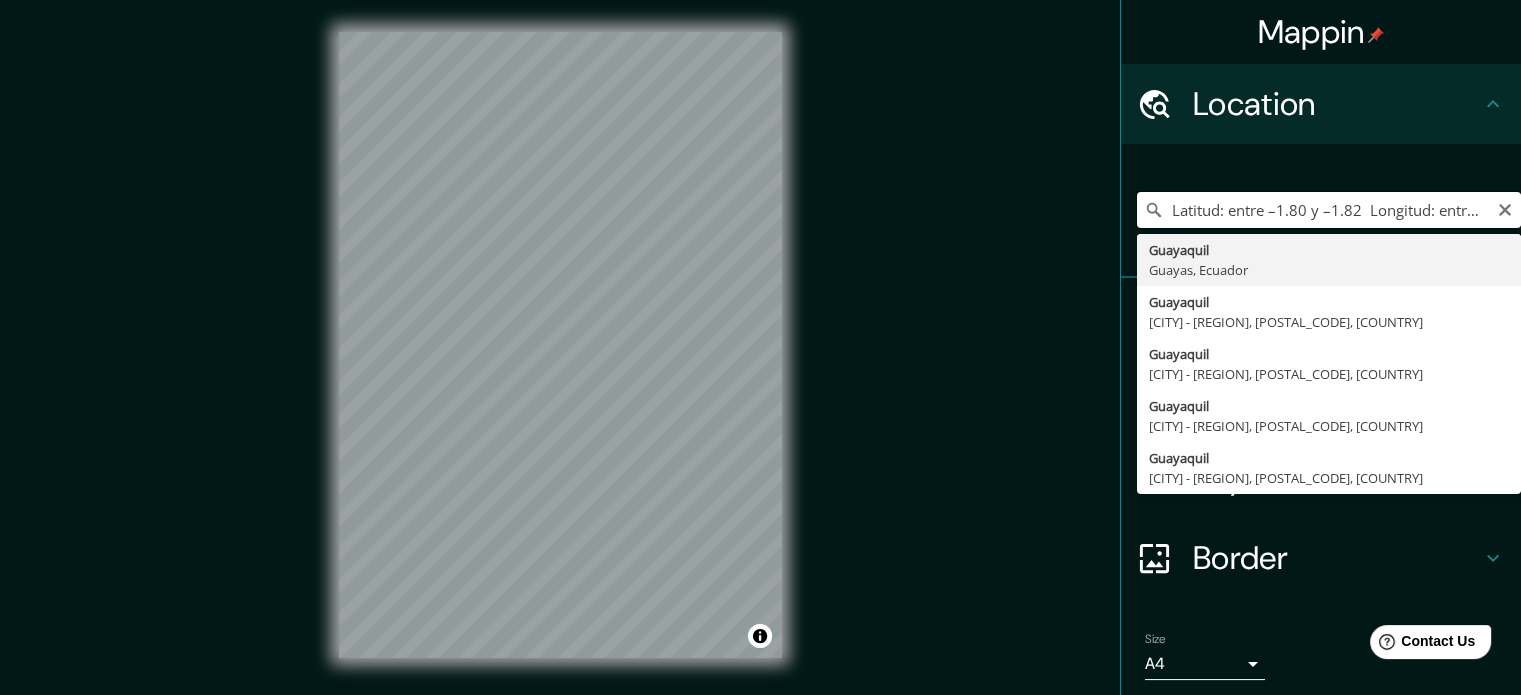 scroll, scrollTop: 0, scrollLeft: 99, axis: horizontal 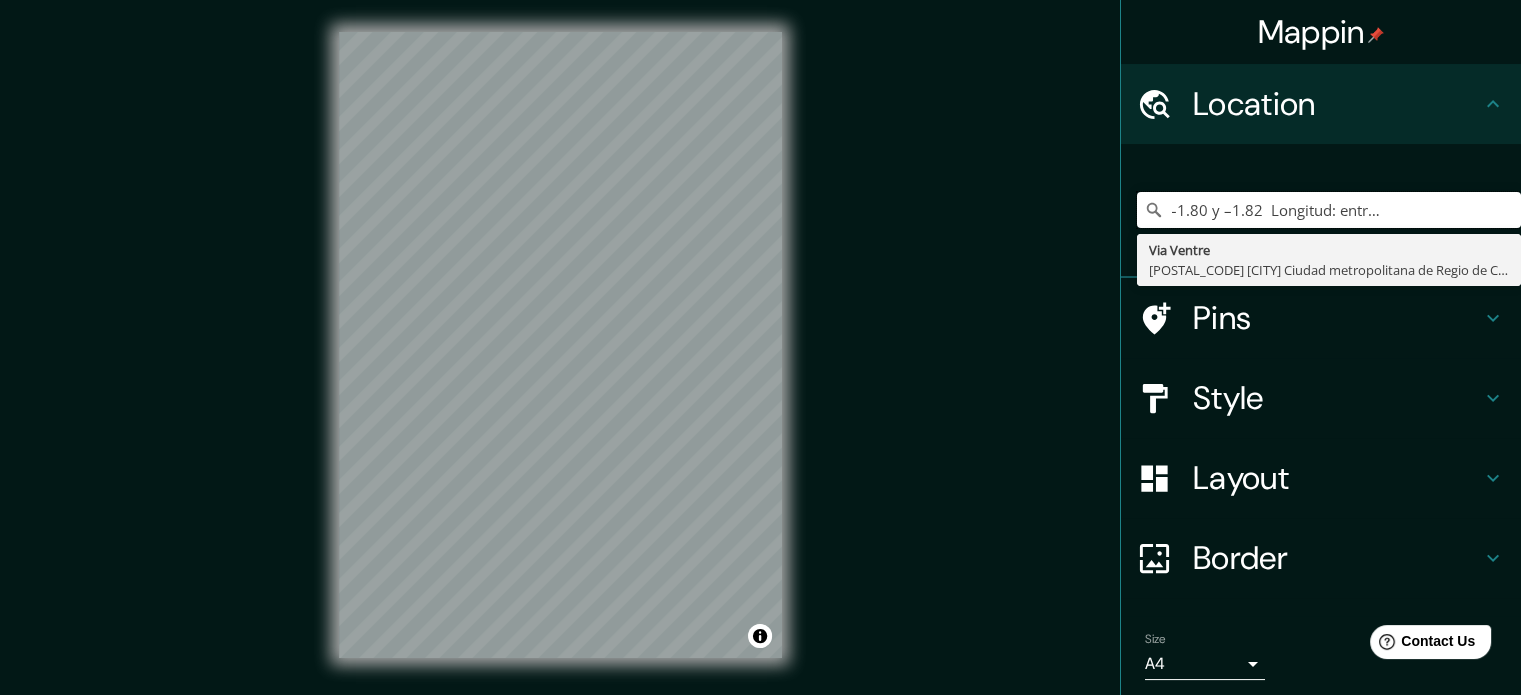 type on "Via Ventre, [POSTAL_CODE] [CITY] Ciudad metropolitana de Regio de Calabria, [COUNTRY]" 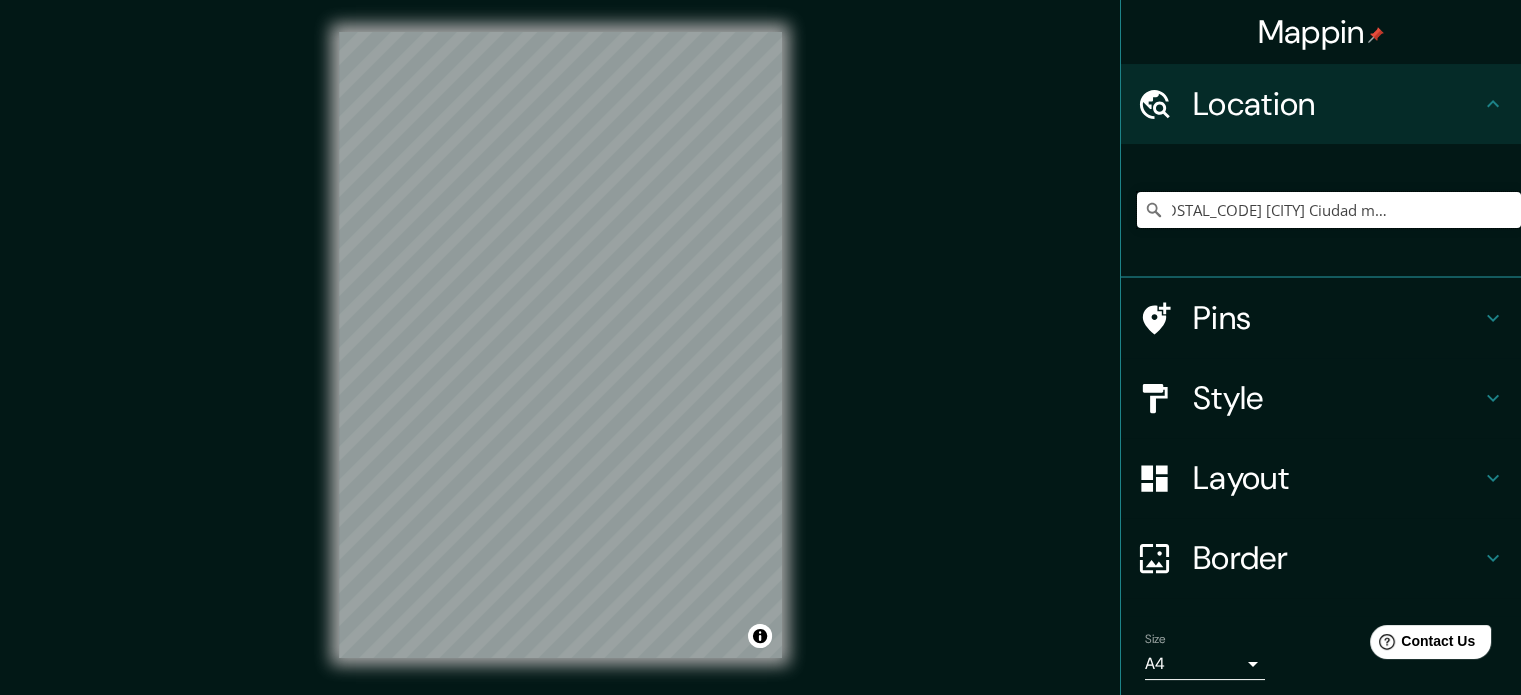 scroll, scrollTop: 0, scrollLeft: 0, axis: both 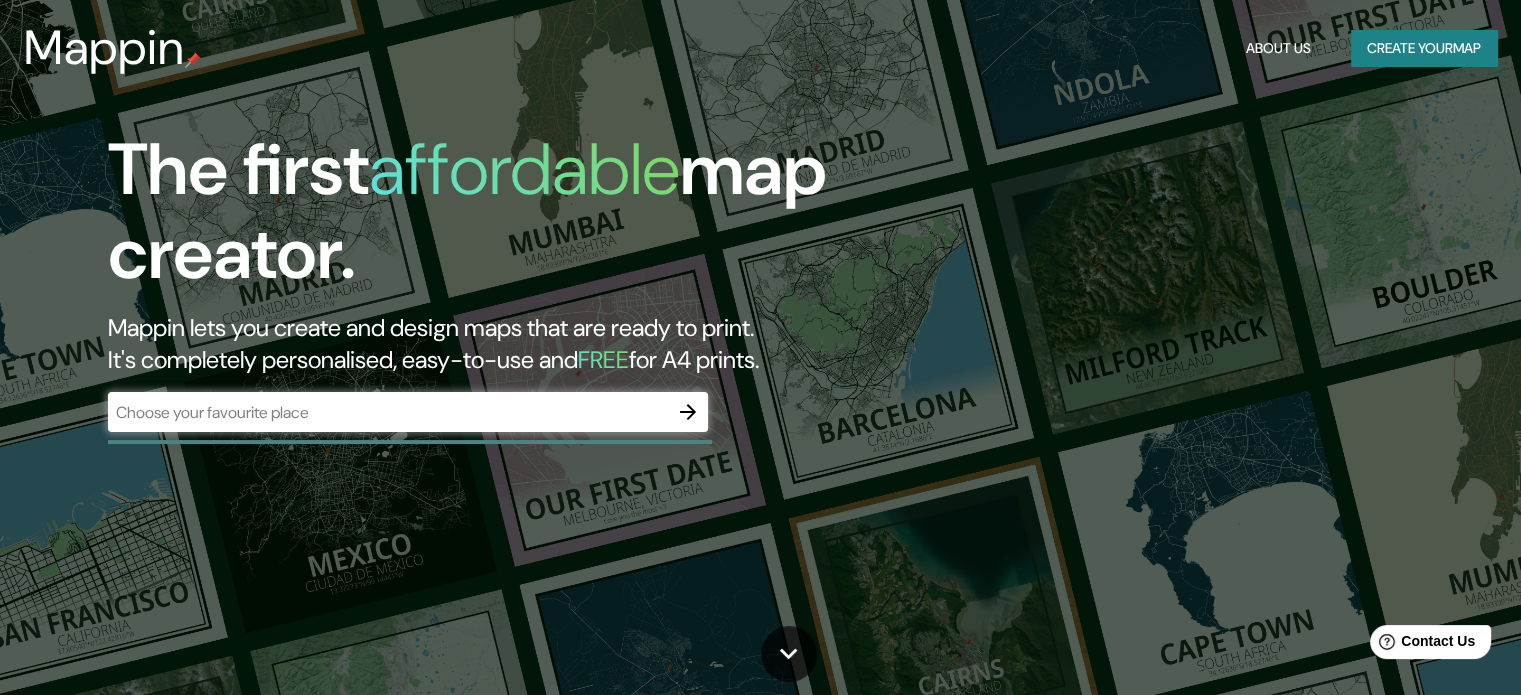 click on "Mappin lets you create and design maps that are ready to print. It's completely personalised, easy-to-use and  FREE  for A4 prints." at bounding box center (488, 344) 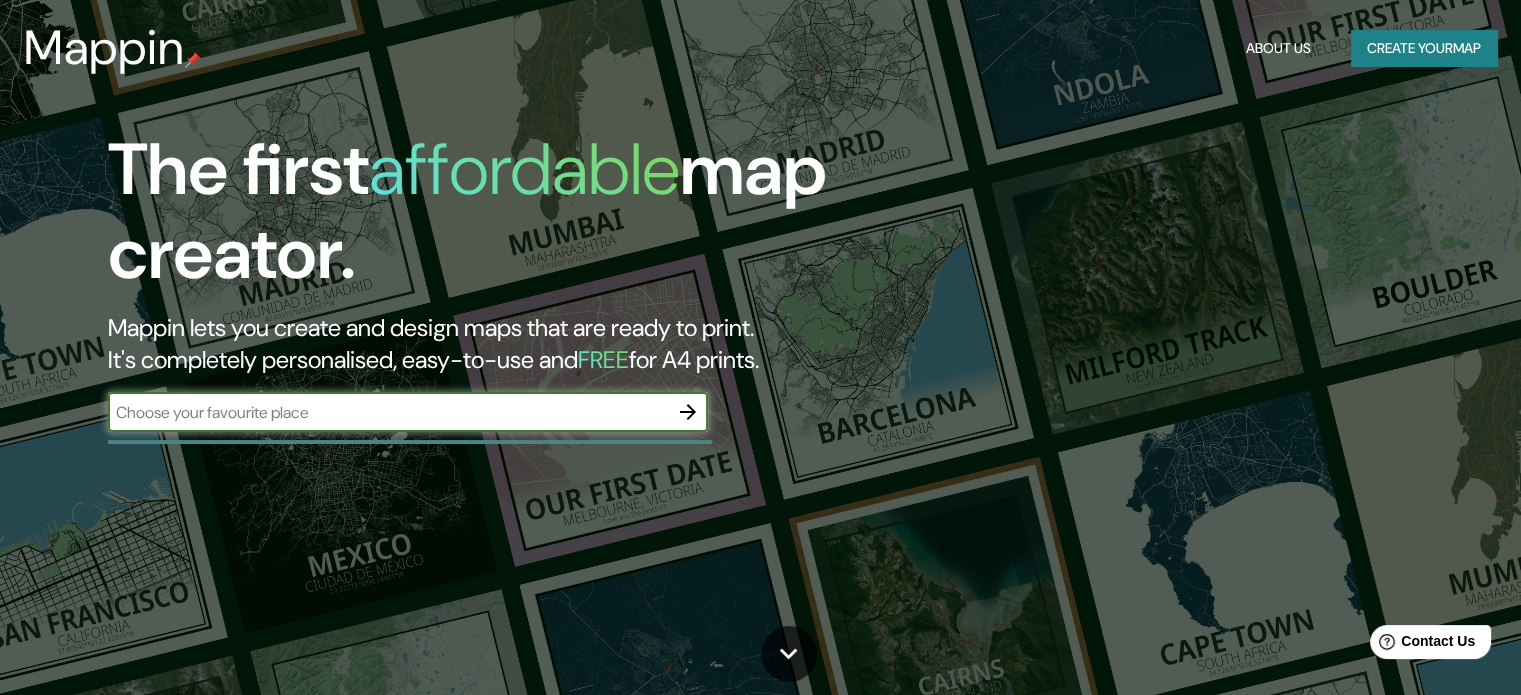 click at bounding box center (388, 412) 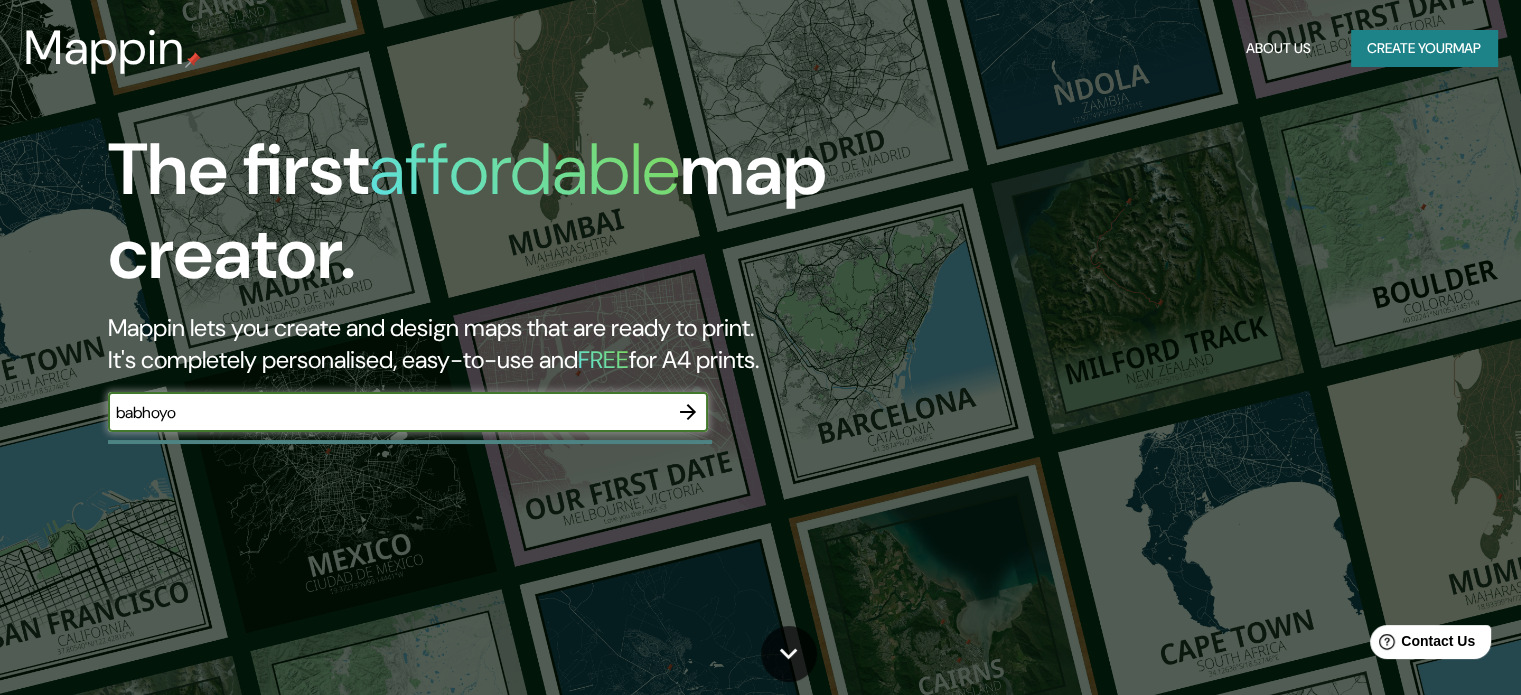 type on "babhoyo" 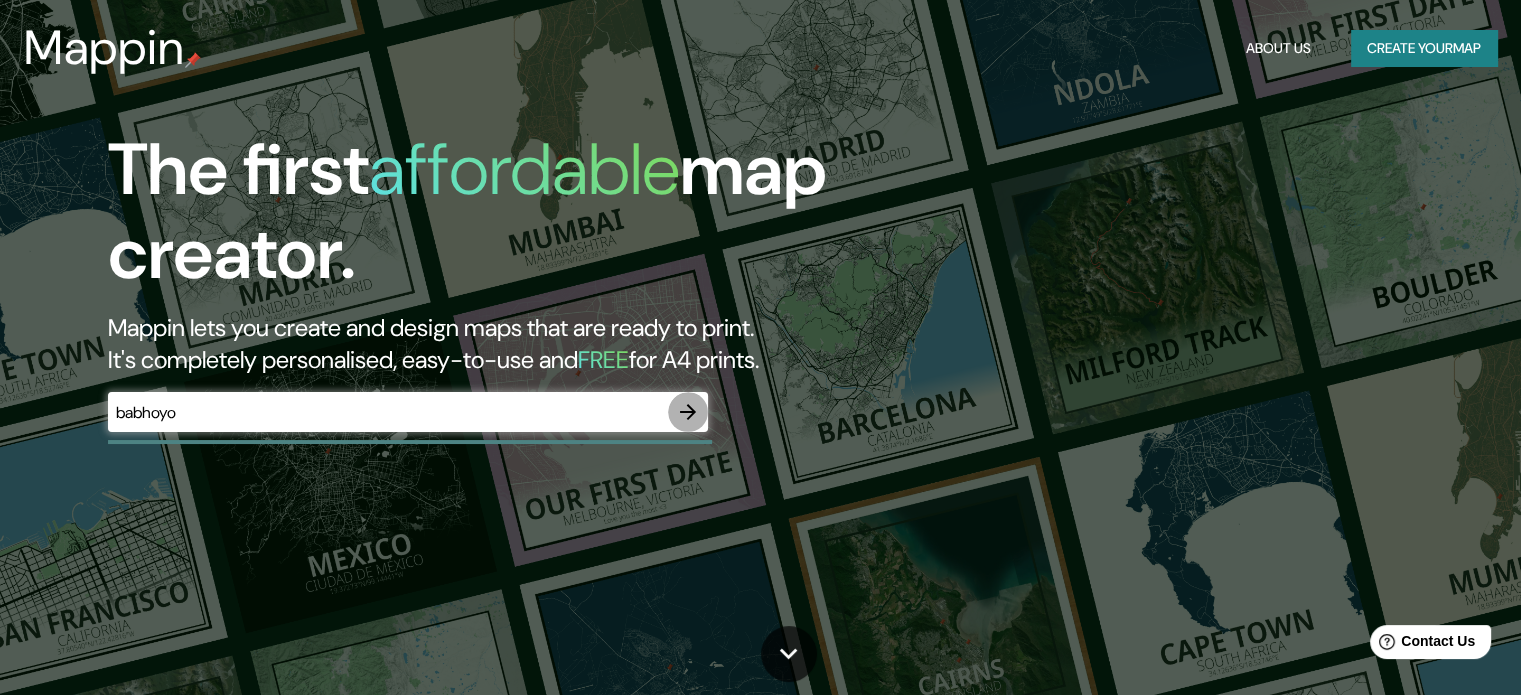 click 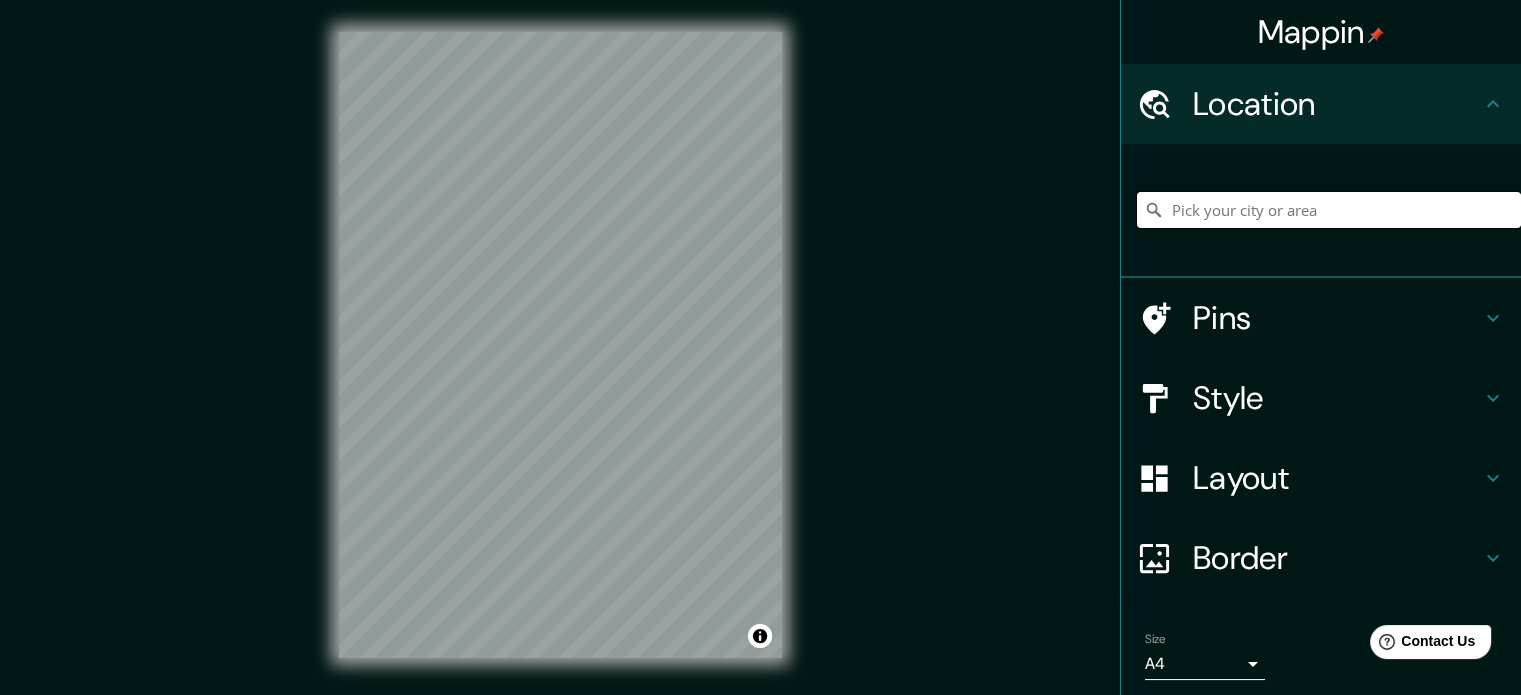click at bounding box center (1329, 210) 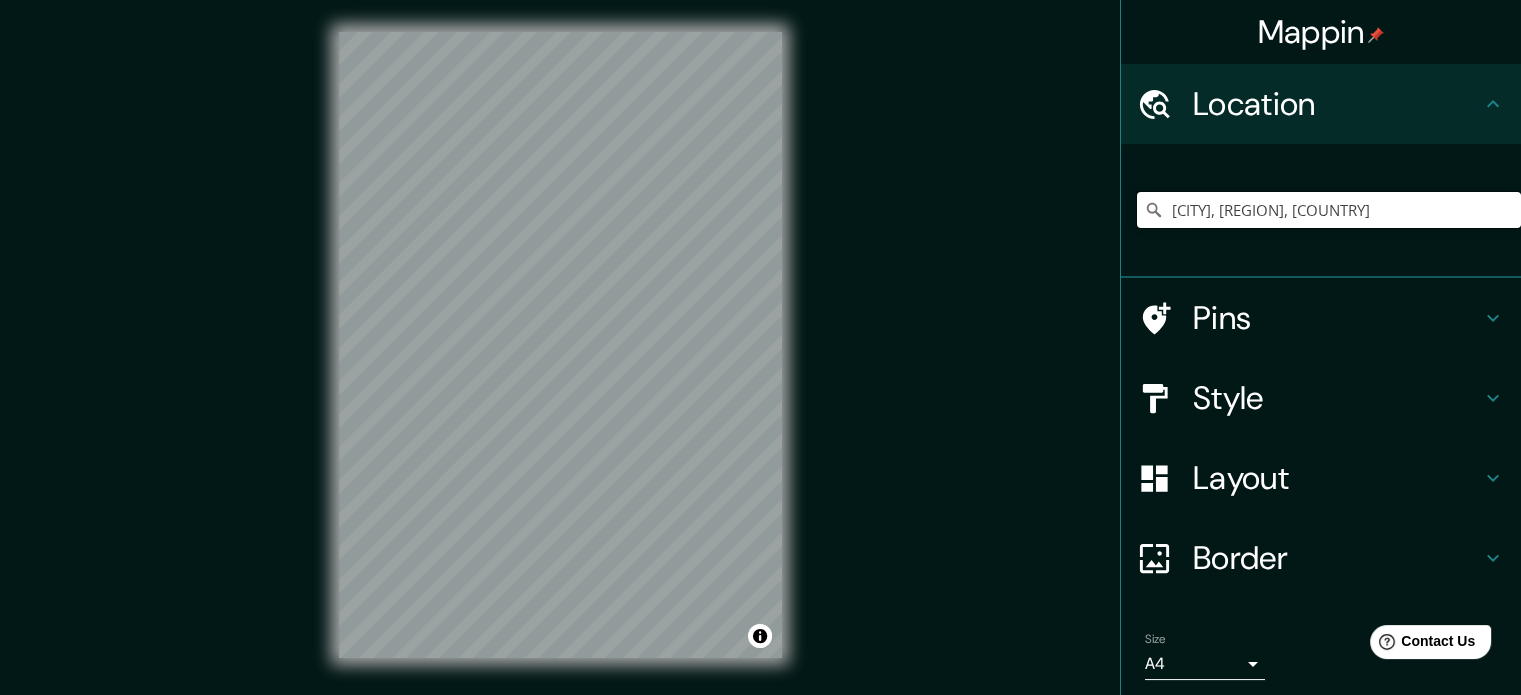 type on "[CITY], [REGION], [COUNTRY]" 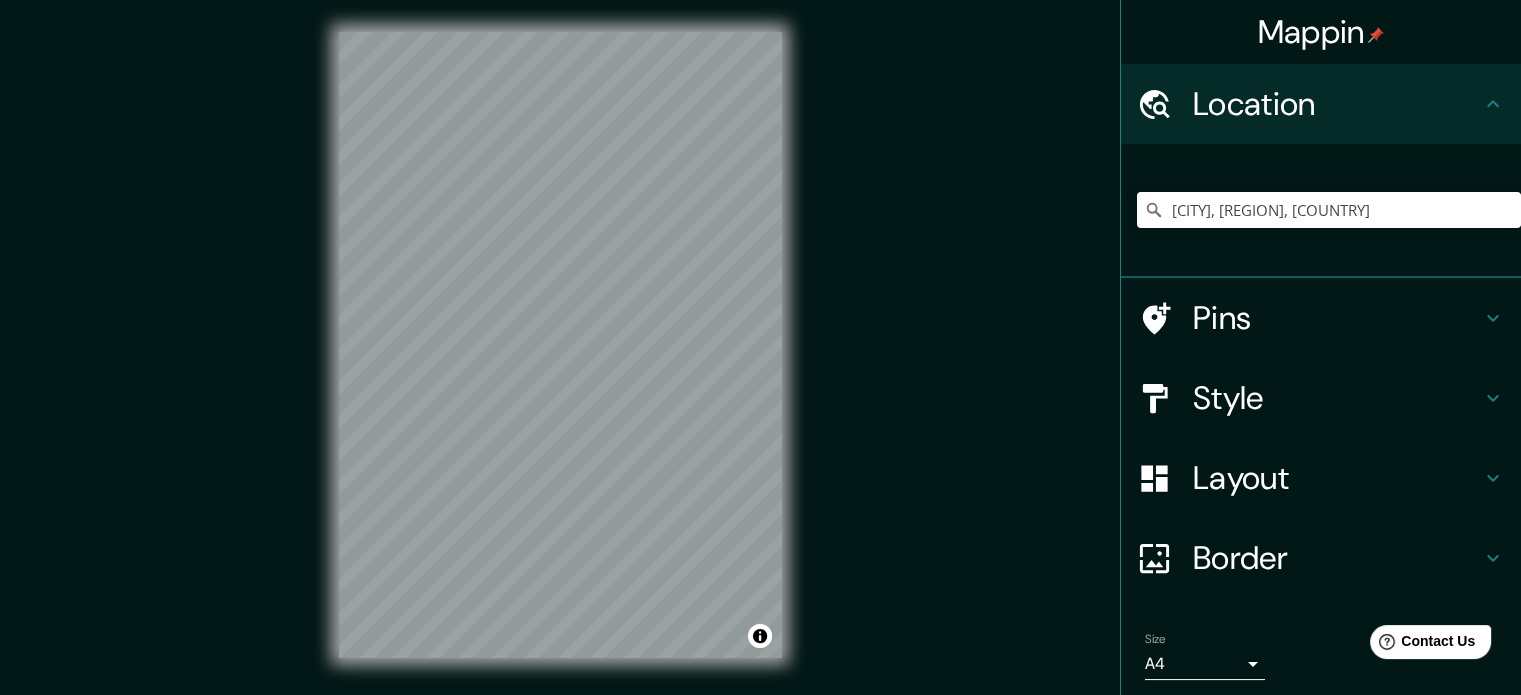 click 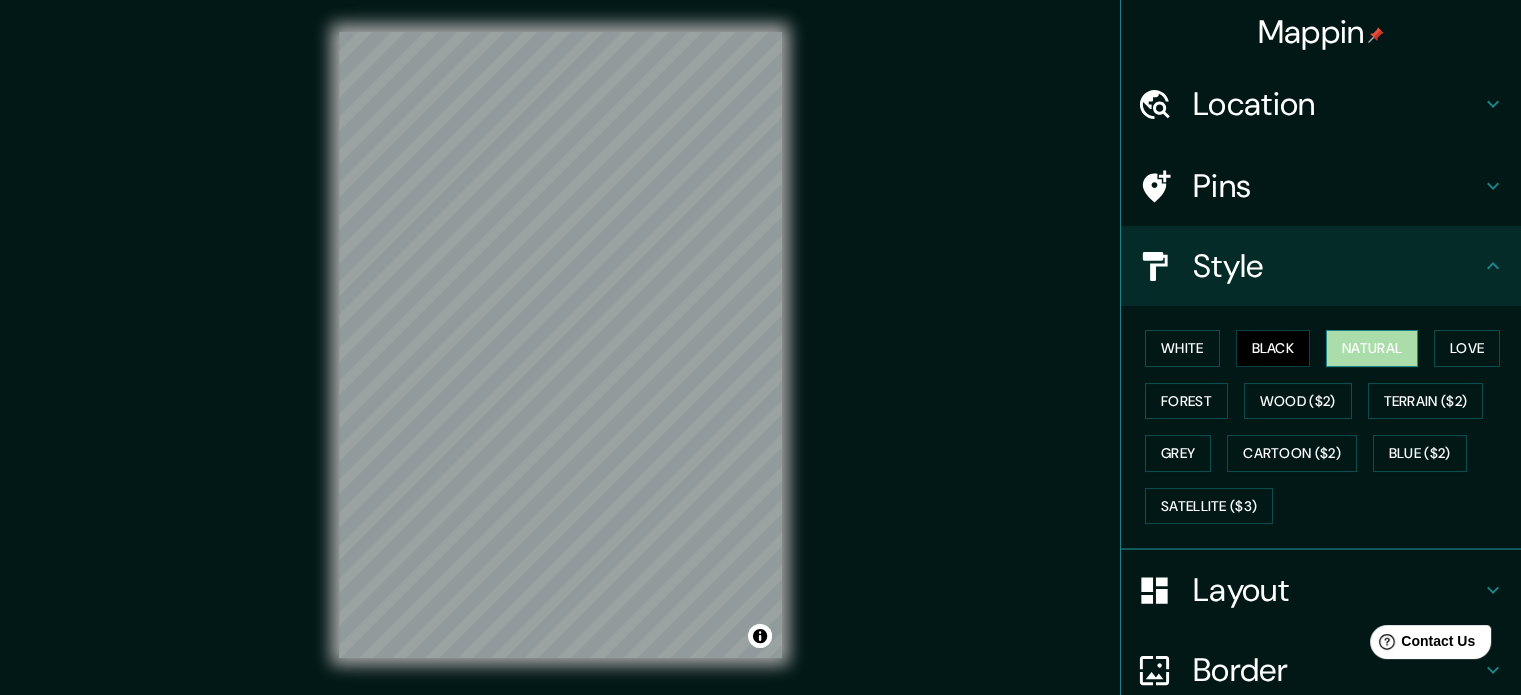 click on "Natural" at bounding box center [1372, 348] 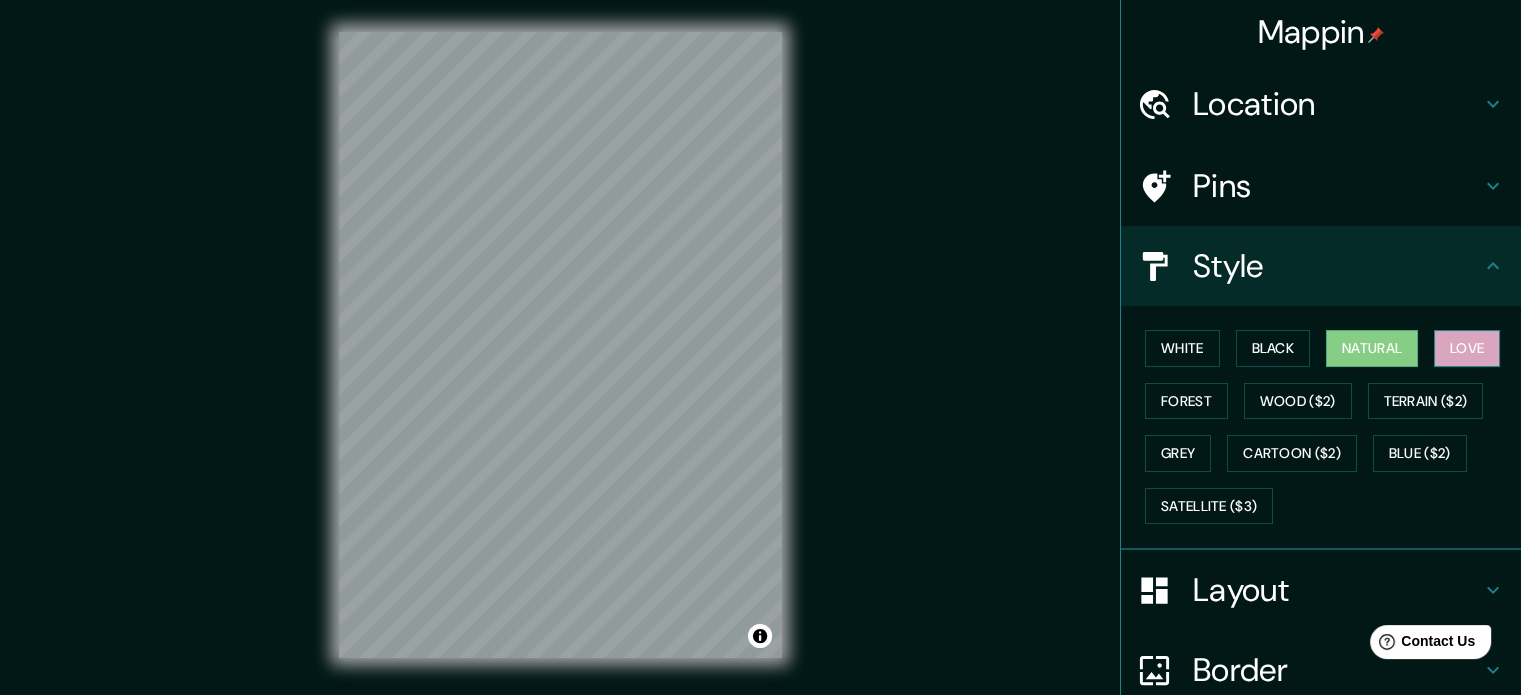 click on "Love" at bounding box center (1467, 348) 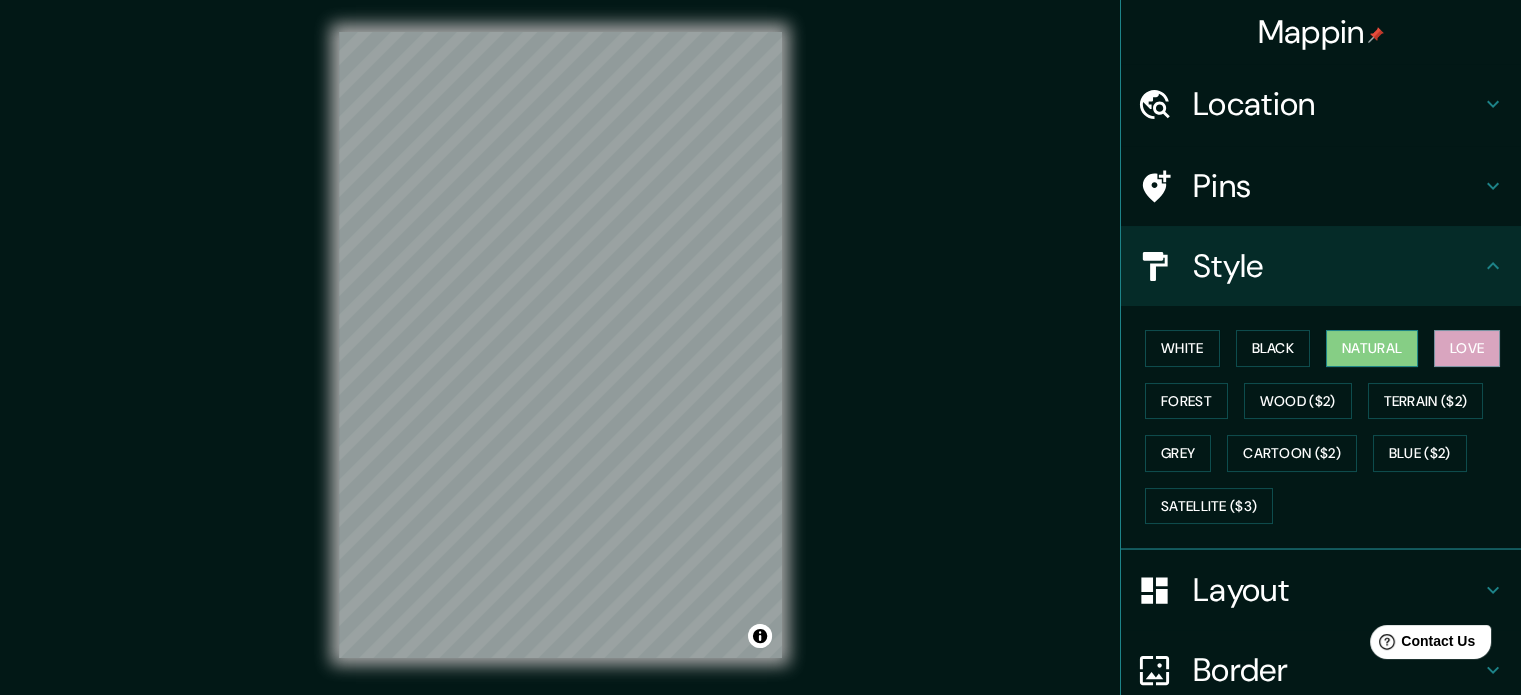 click on "Natural" at bounding box center (1372, 348) 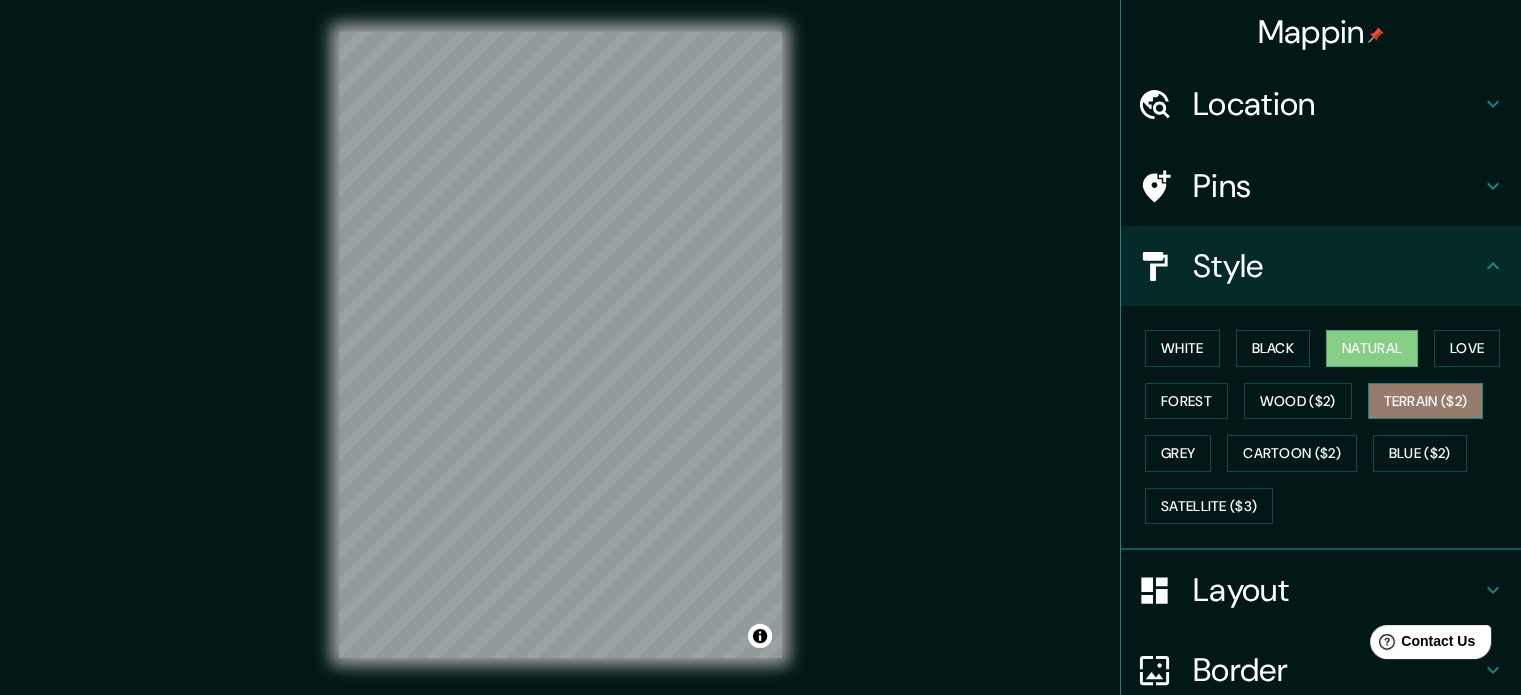 click on "Terrain ($2)" at bounding box center (1426, 401) 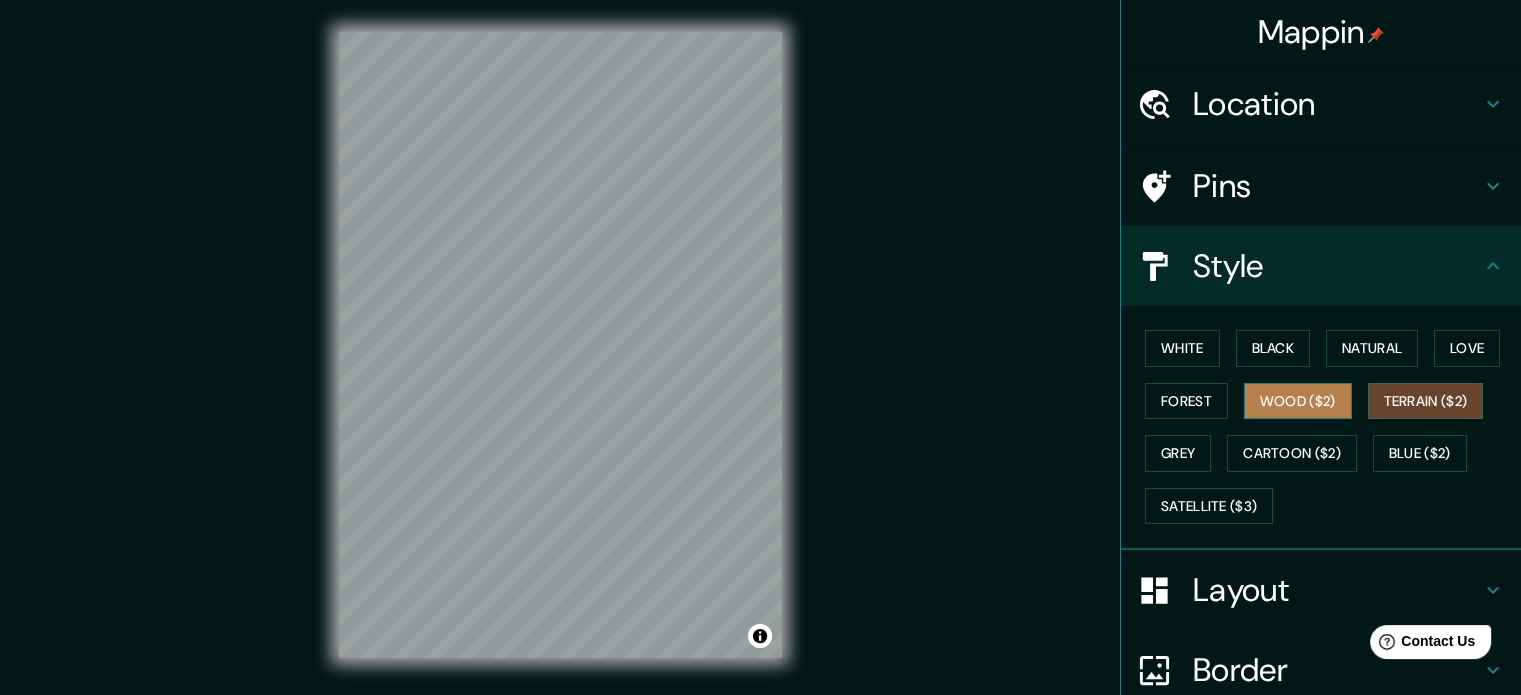 click on "Wood ($2)" at bounding box center (1298, 401) 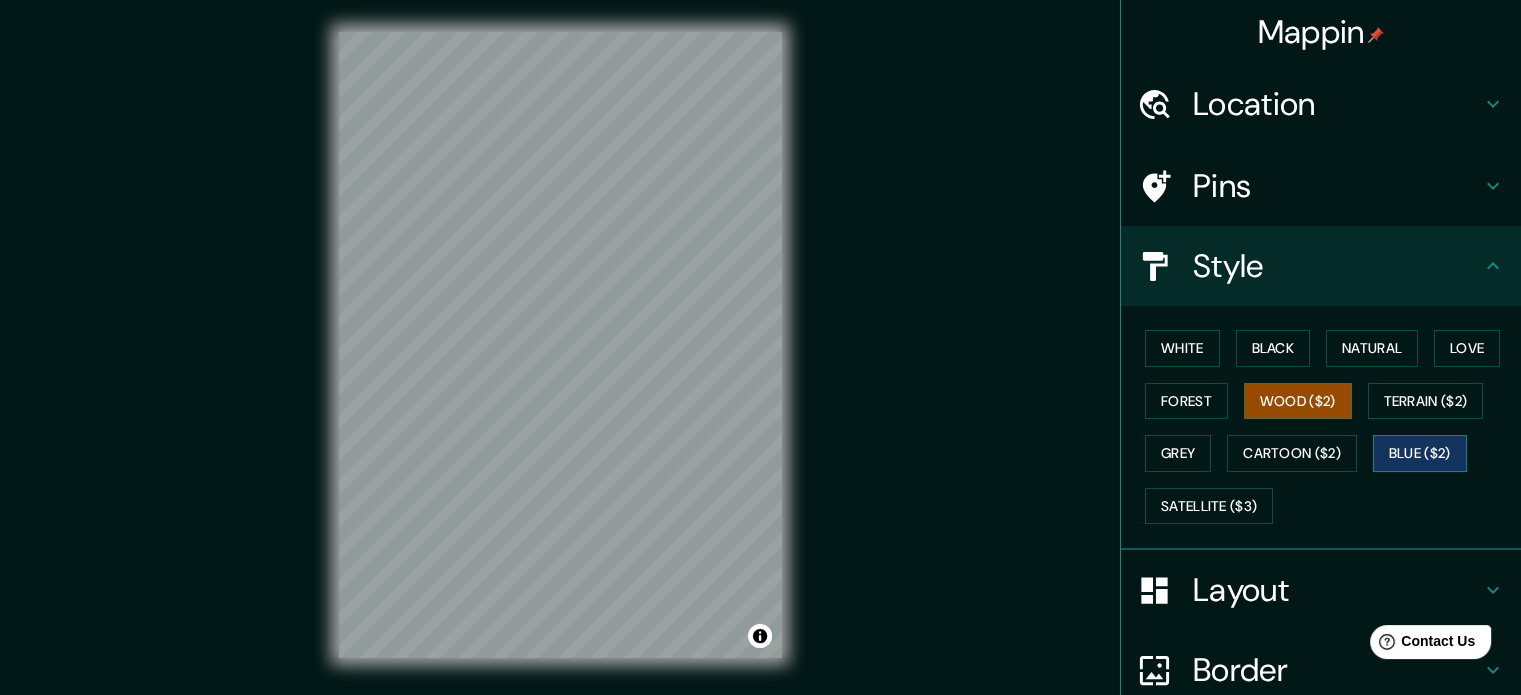 click on "Blue ($2)" at bounding box center (1420, 453) 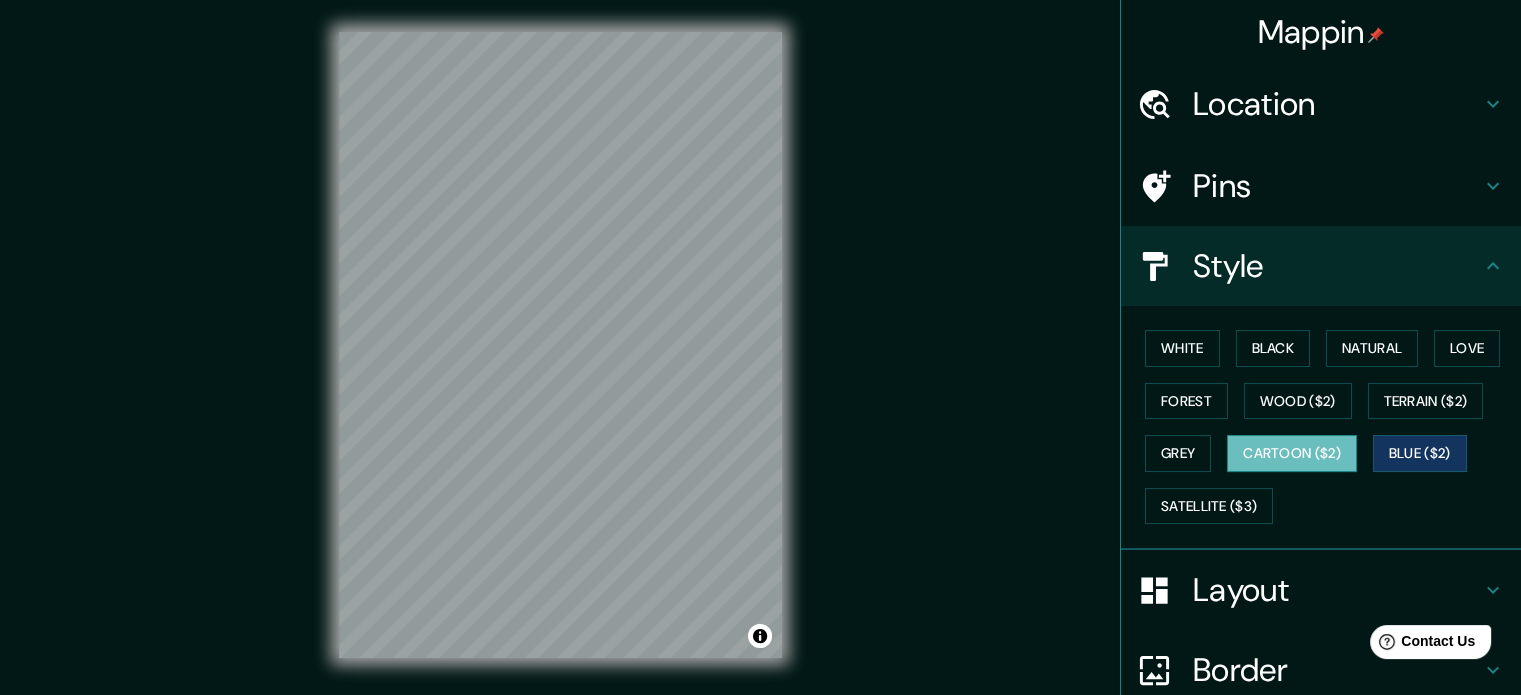 click on "Cartoon ($2)" at bounding box center (1292, 453) 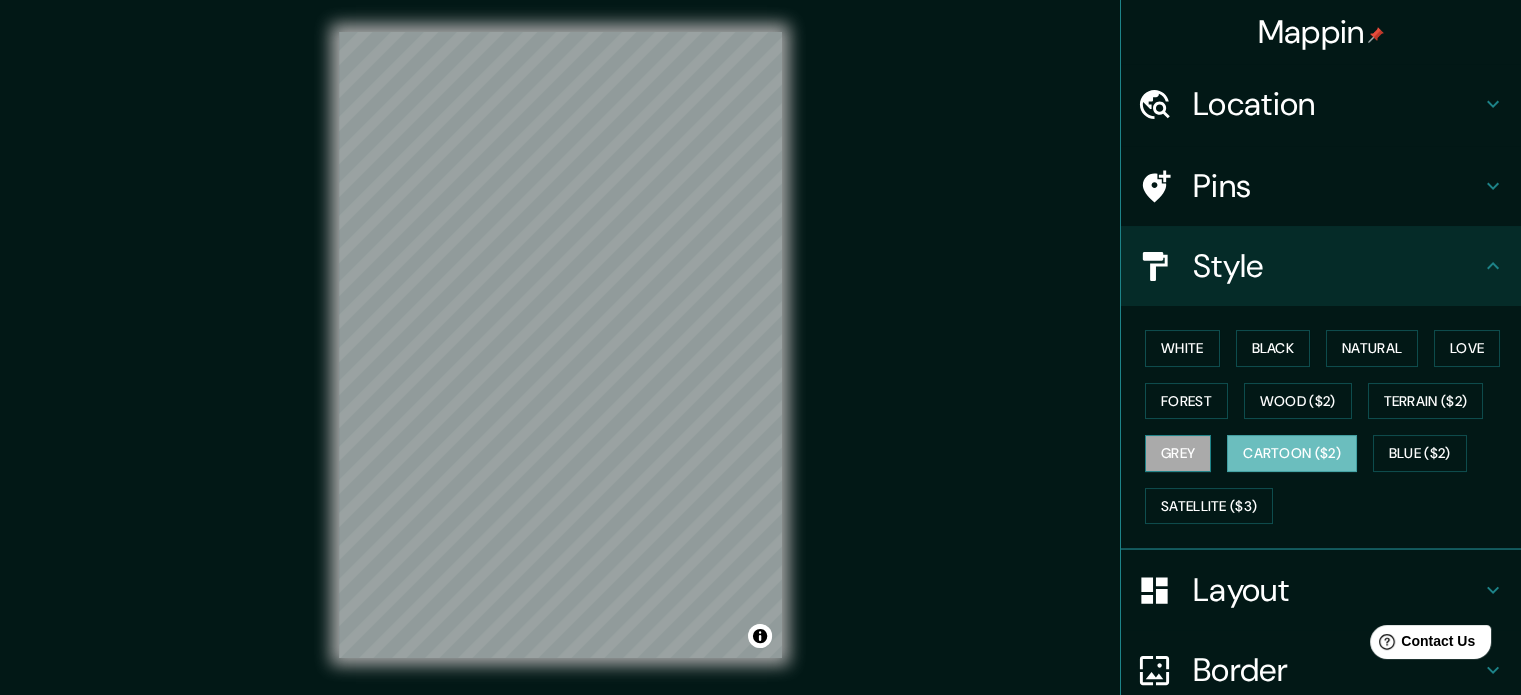 click on "Grey" at bounding box center [1178, 453] 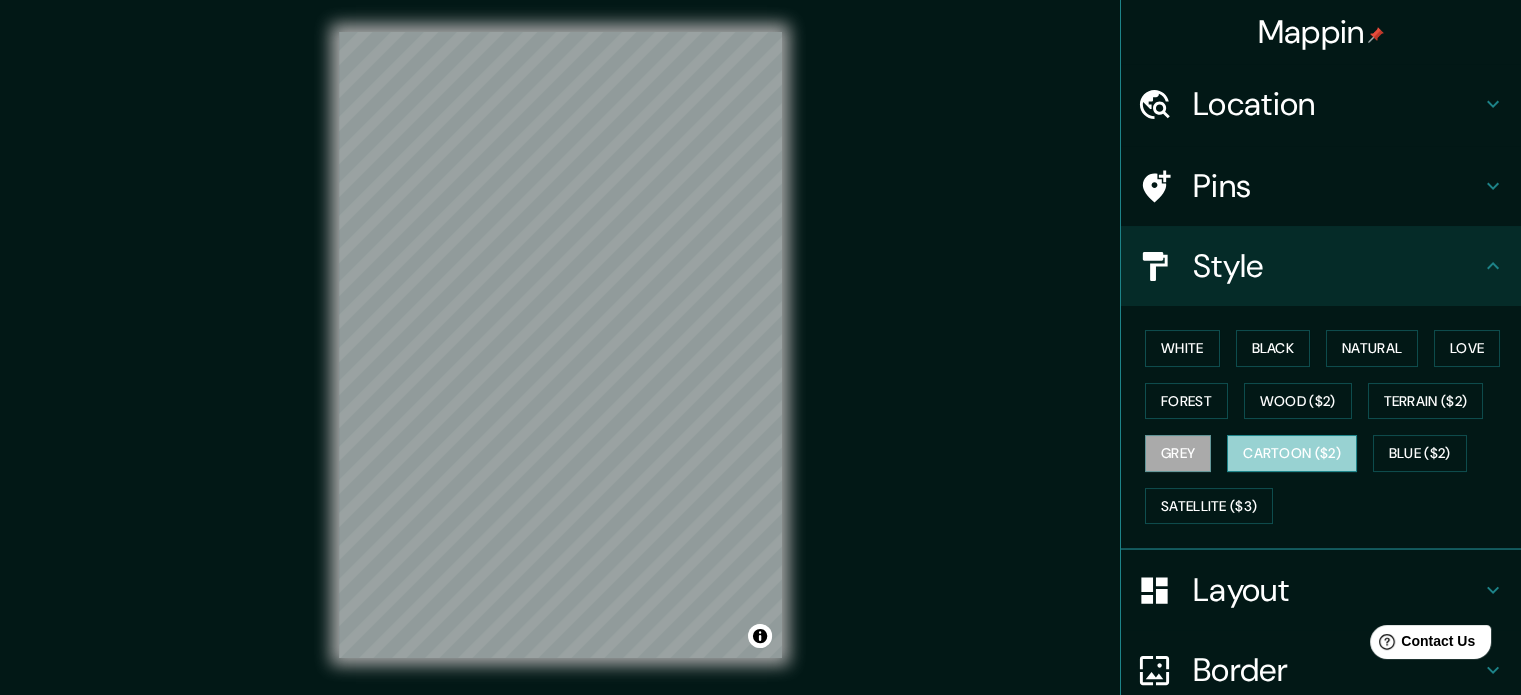 click on "Cartoon ($2)" at bounding box center [1292, 453] 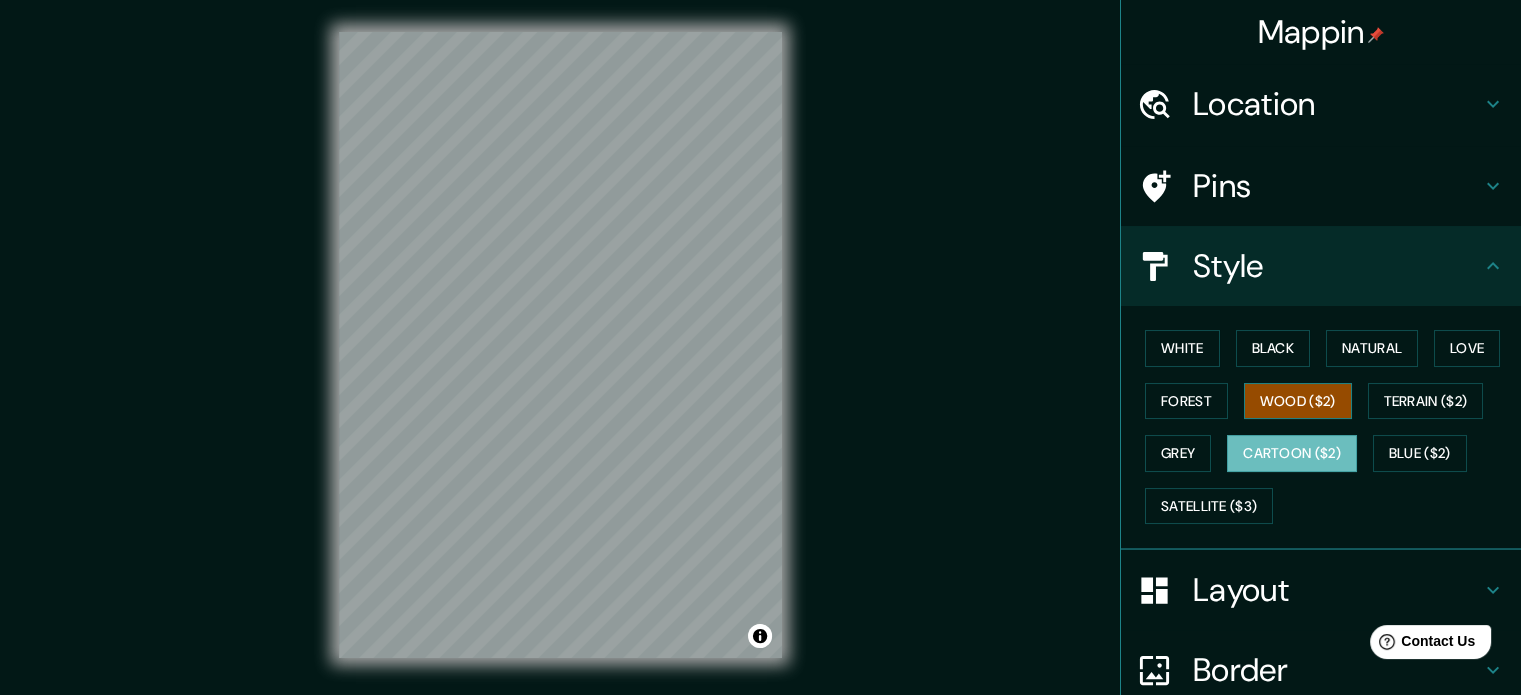 click on "Wood ($2)" at bounding box center (1298, 401) 